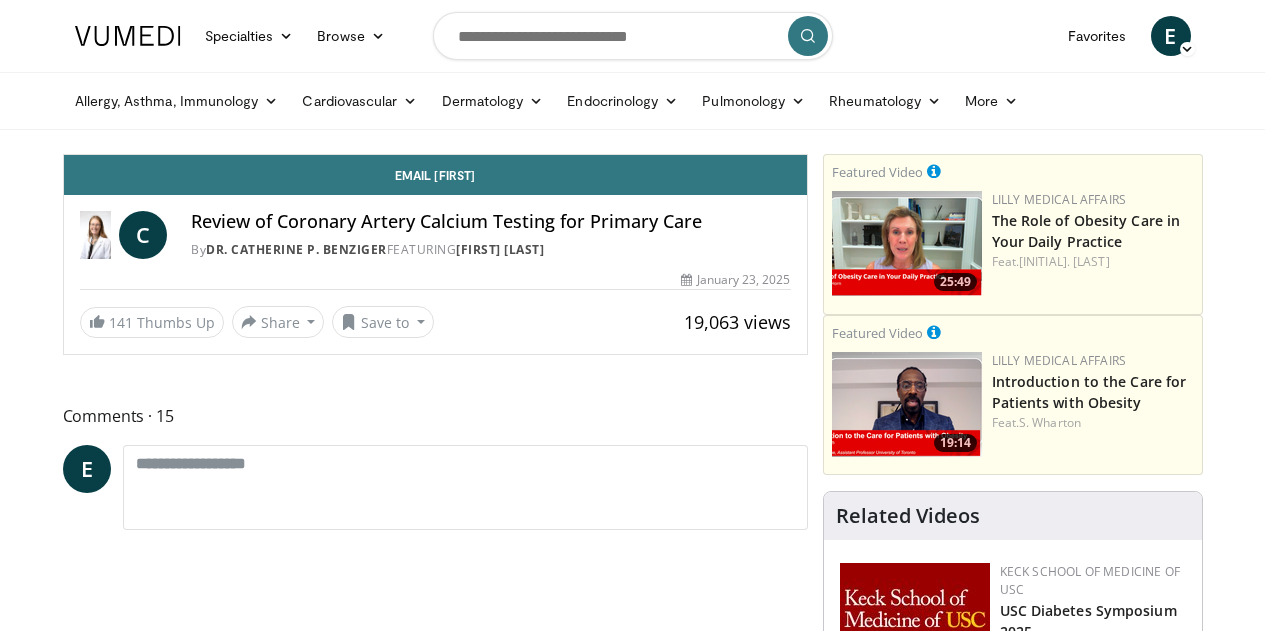 scroll, scrollTop: 0, scrollLeft: 0, axis: both 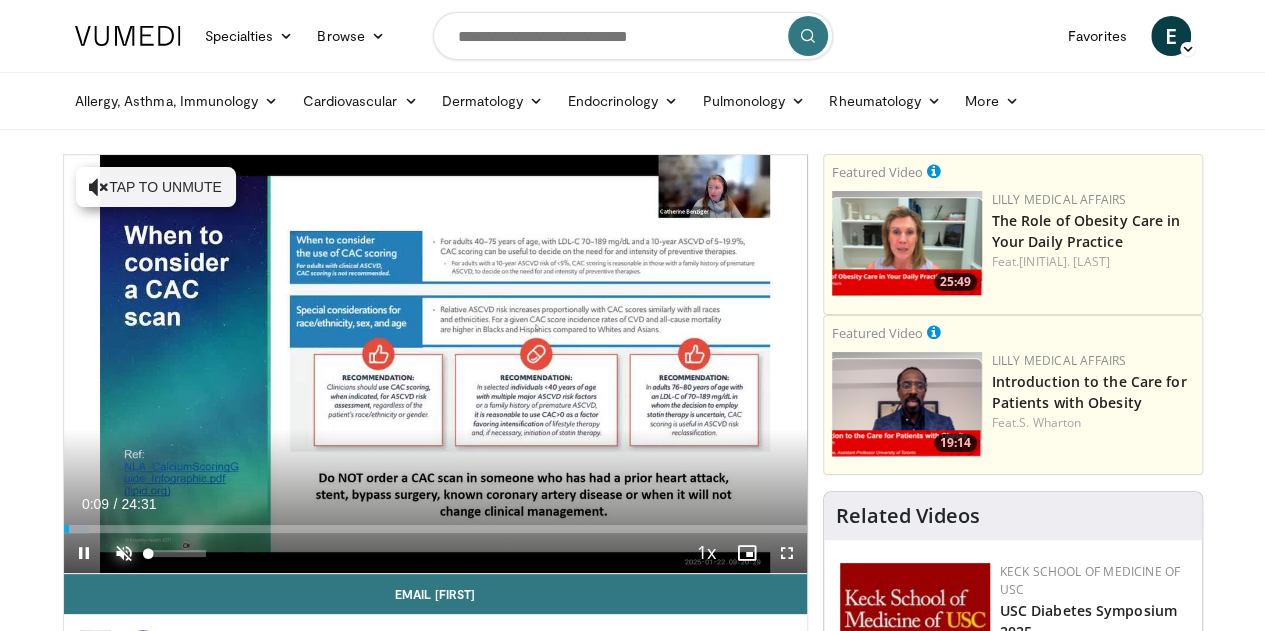 click at bounding box center [124, 553] 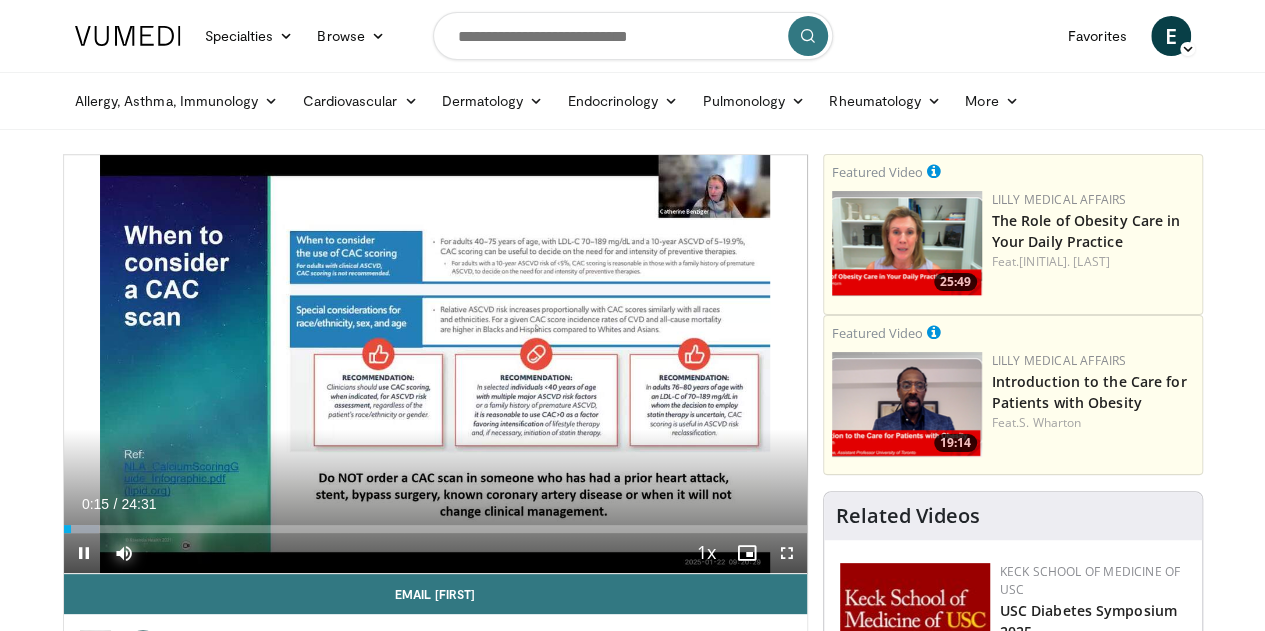 type 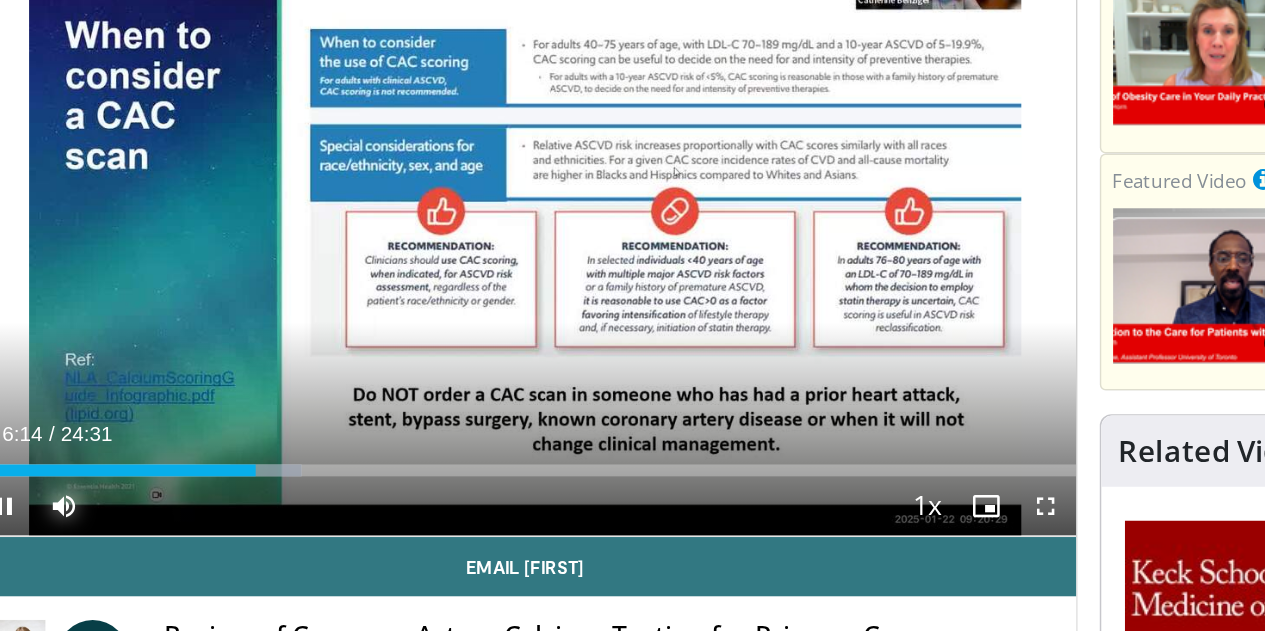 scroll, scrollTop: 12, scrollLeft: 0, axis: vertical 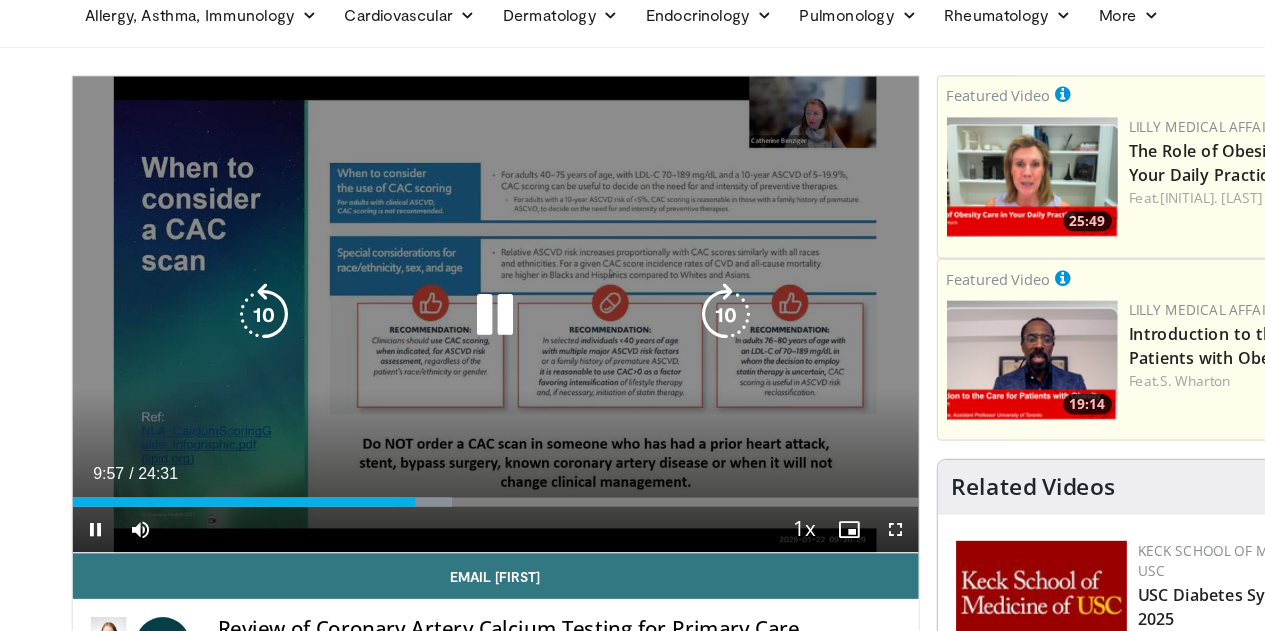 click on "10 seconds
Tap to unmute" at bounding box center [435, 352] 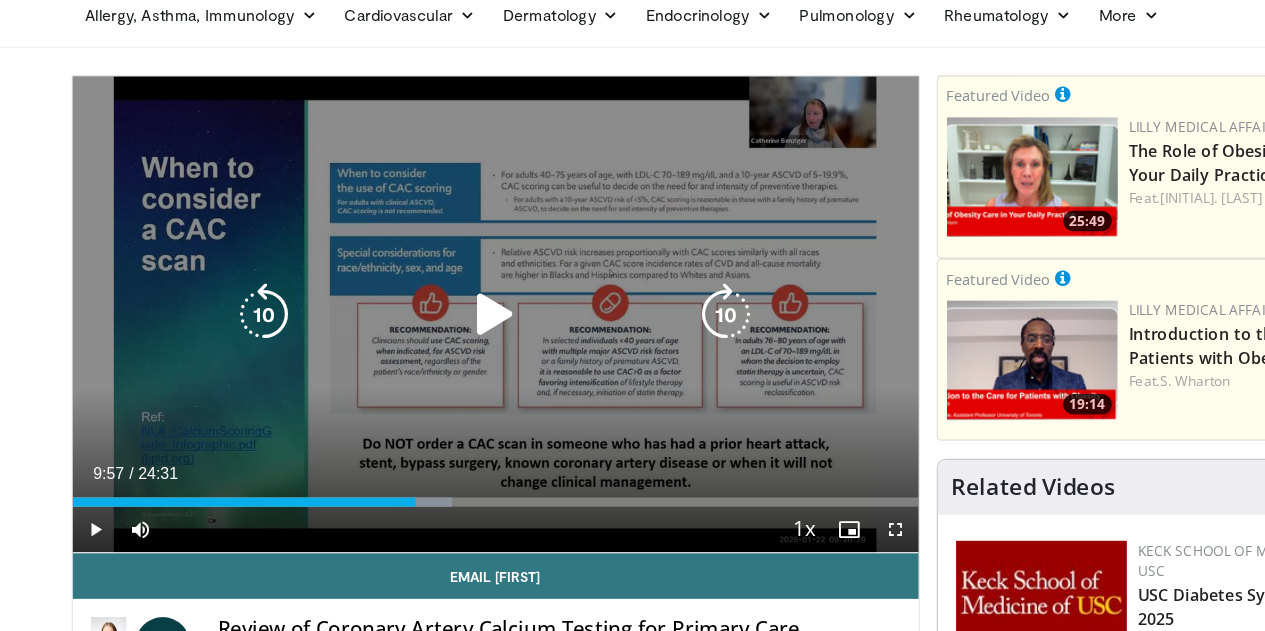 click at bounding box center [435, 352] 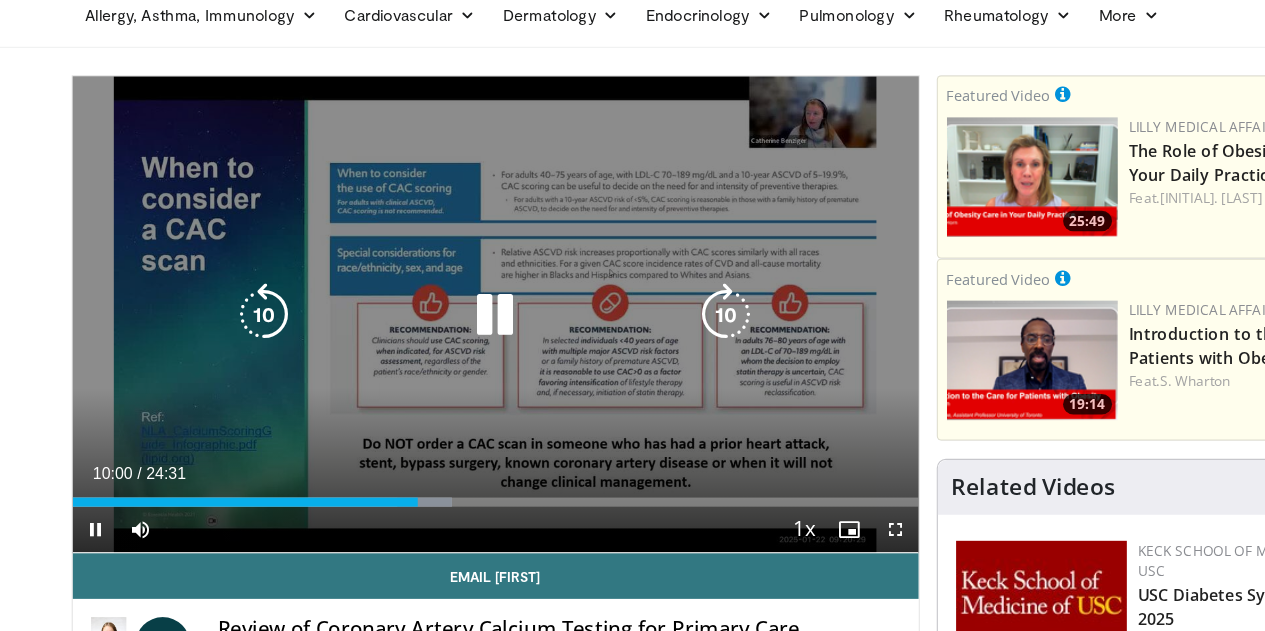 click on "10 seconds
Tap to unmute" at bounding box center (435, 352) 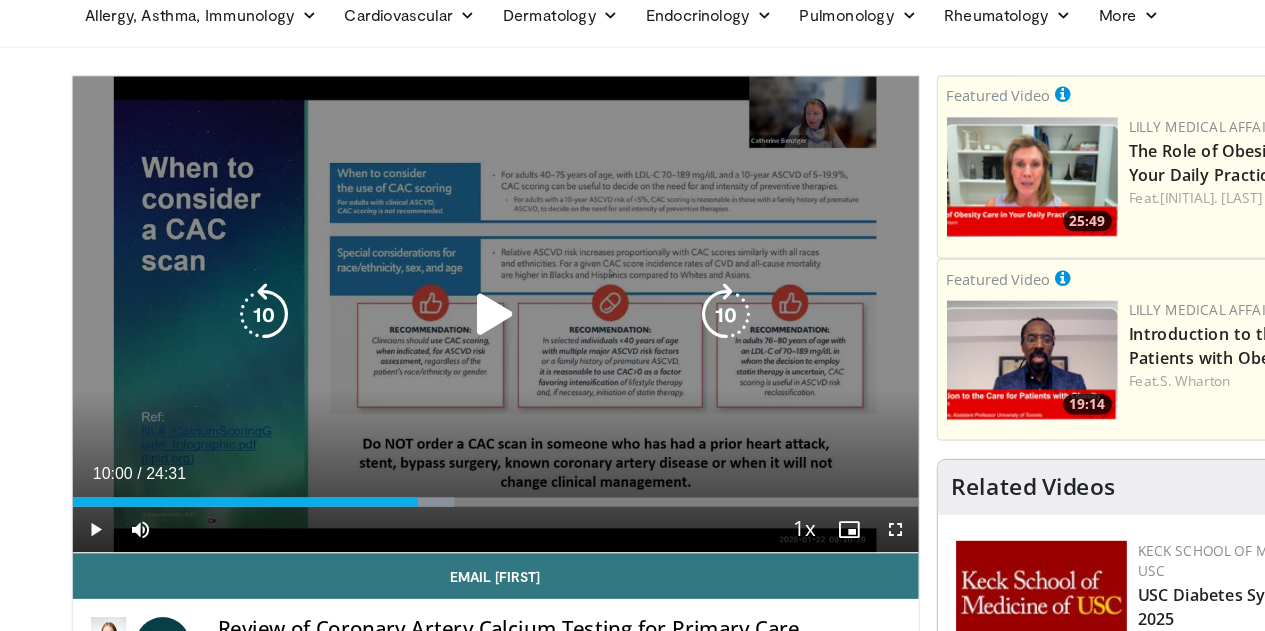 click at bounding box center (435, 352) 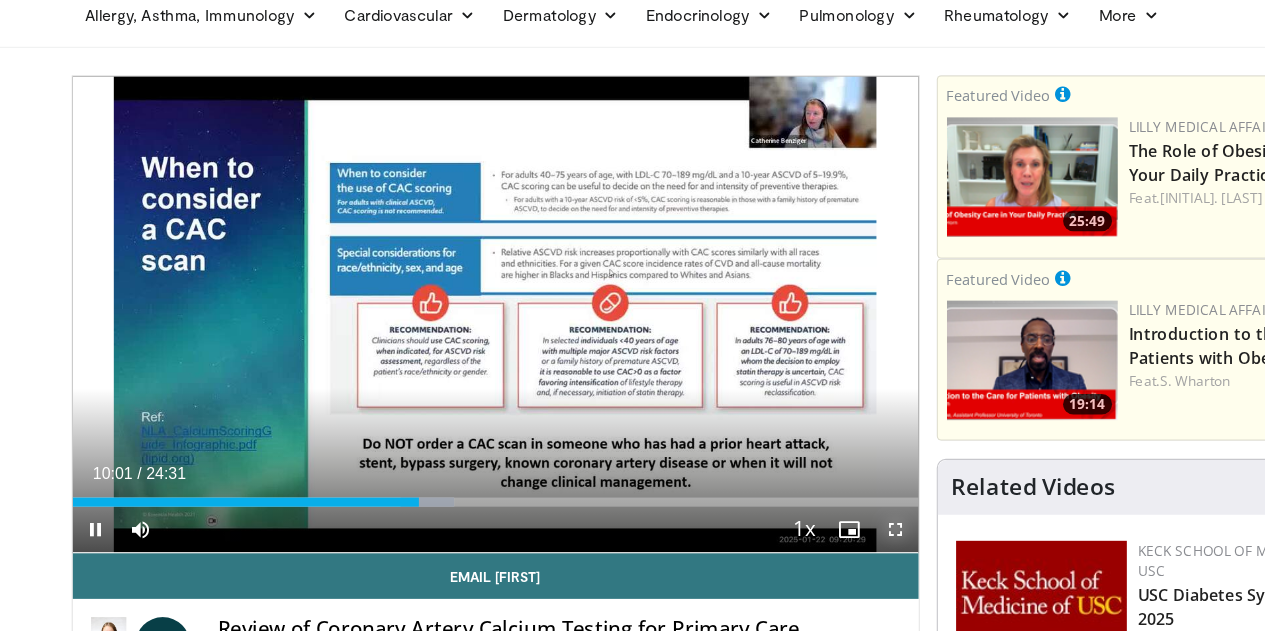 click at bounding box center [787, 541] 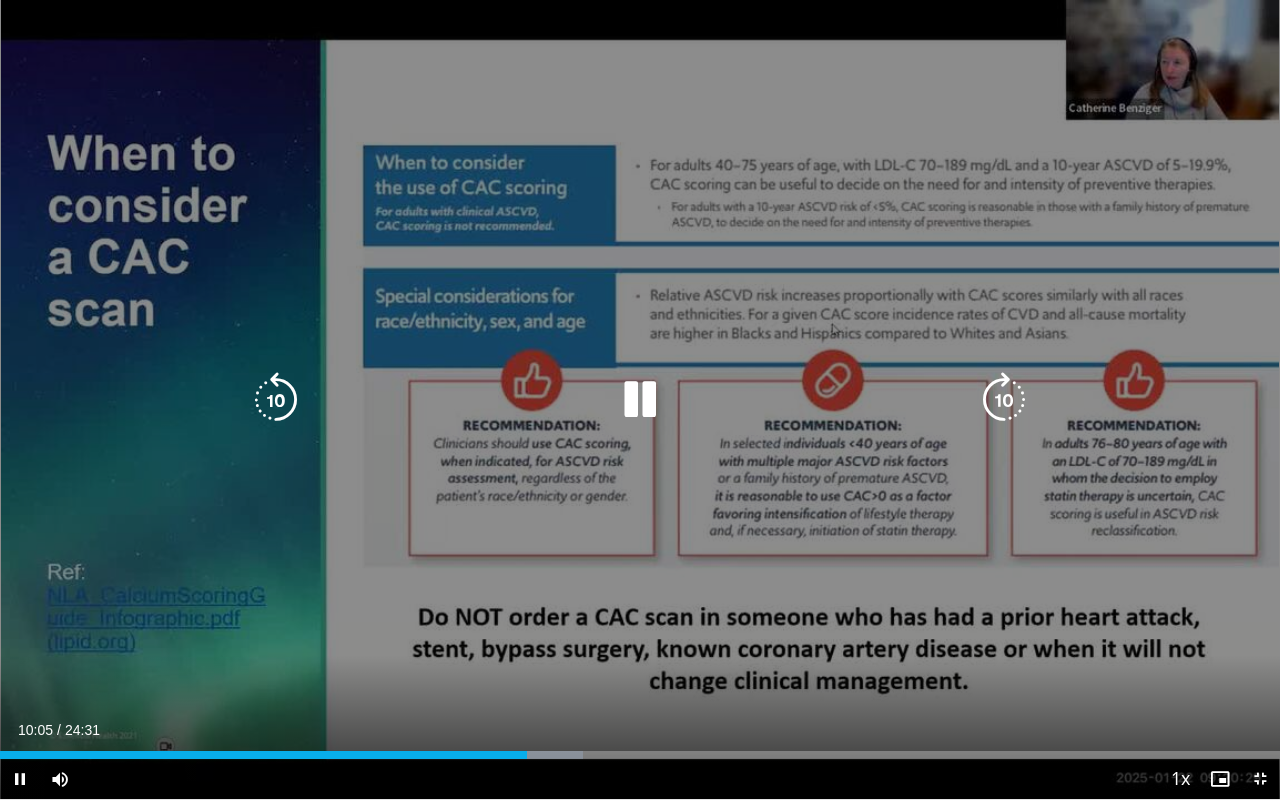 click on "10 seconds
Tap to unmute" at bounding box center [640, 399] 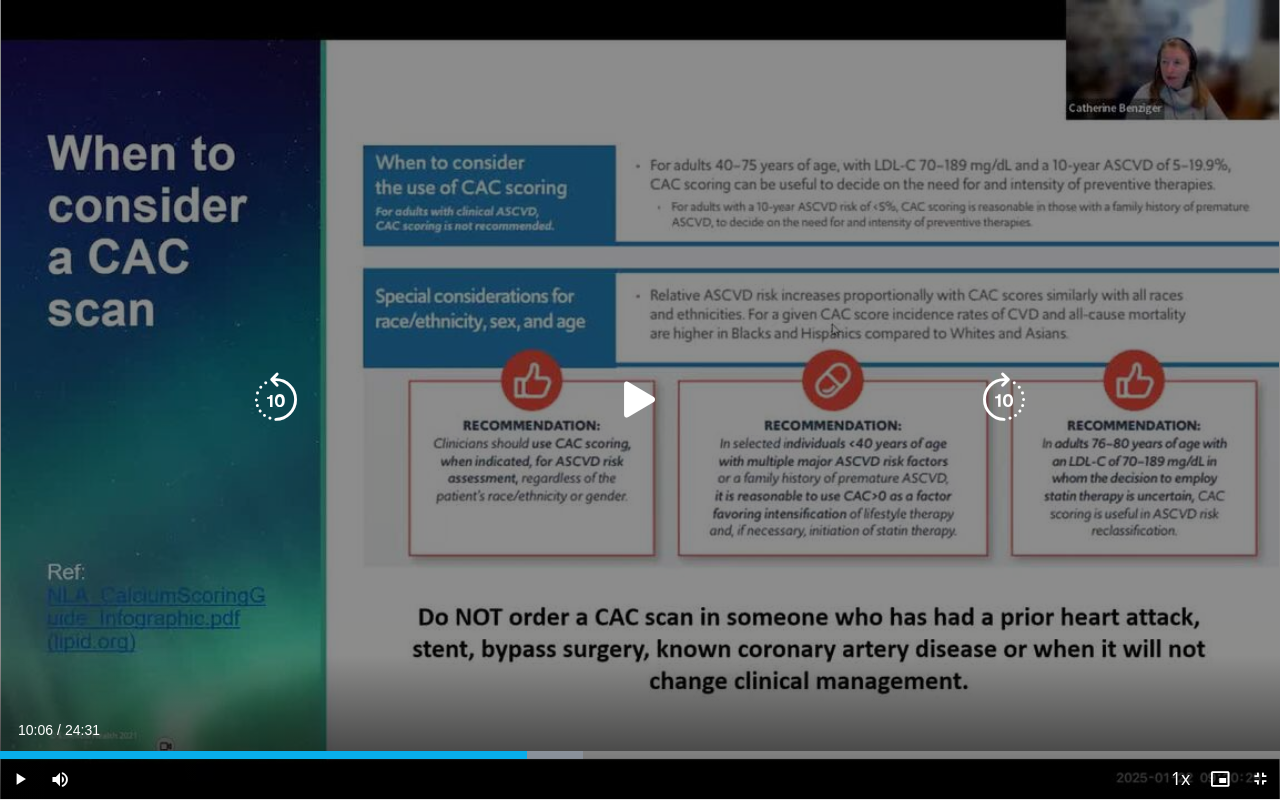 click at bounding box center [640, 400] 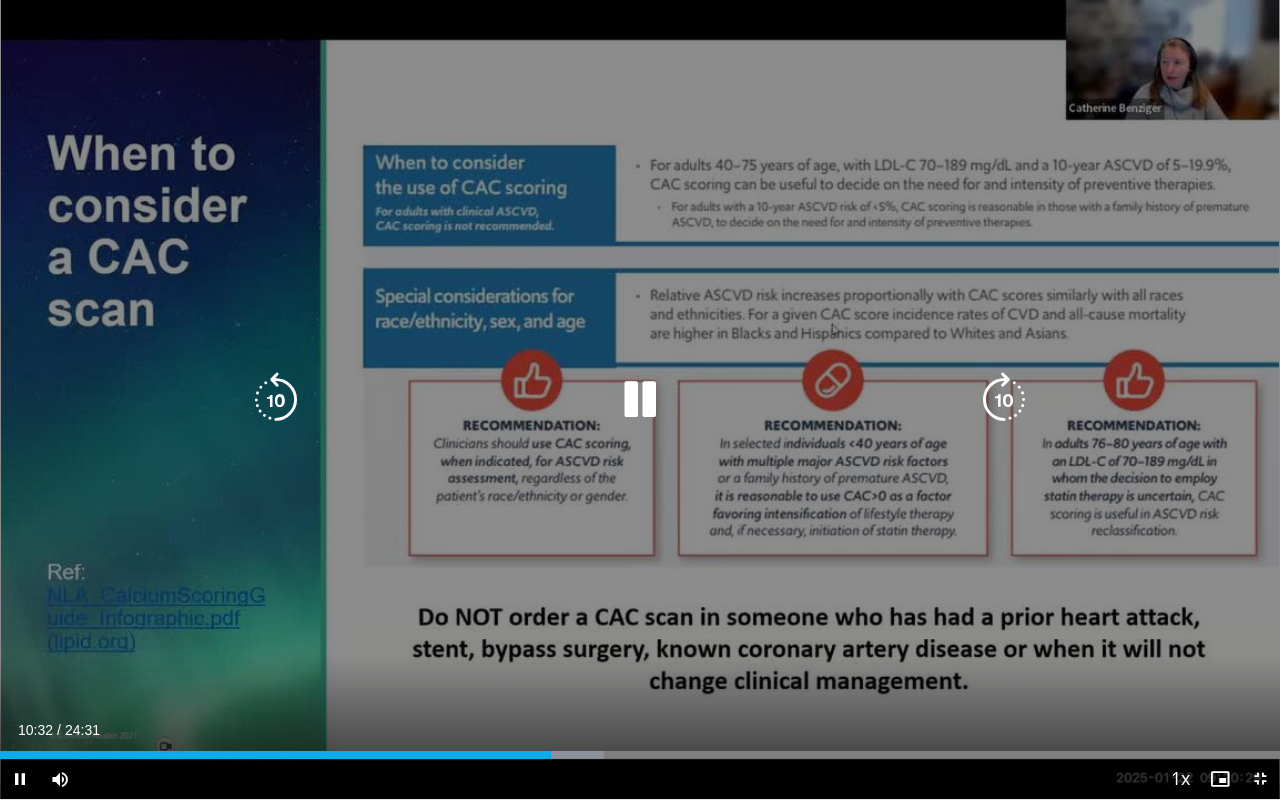 click on "10 seconds
Tap to unmute" at bounding box center [640, 399] 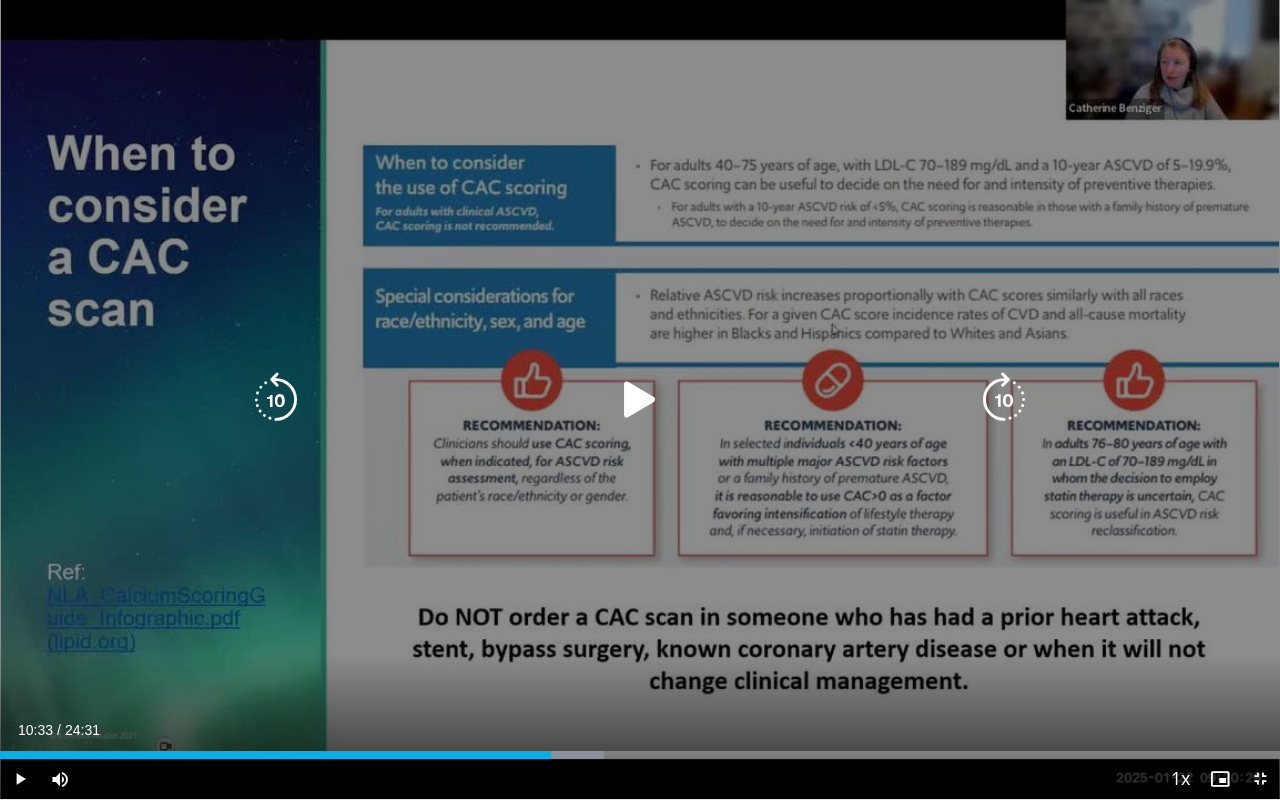 drag, startPoint x: 88, startPoint y: 612, endPoint x: 180, endPoint y: 648, distance: 98.79271 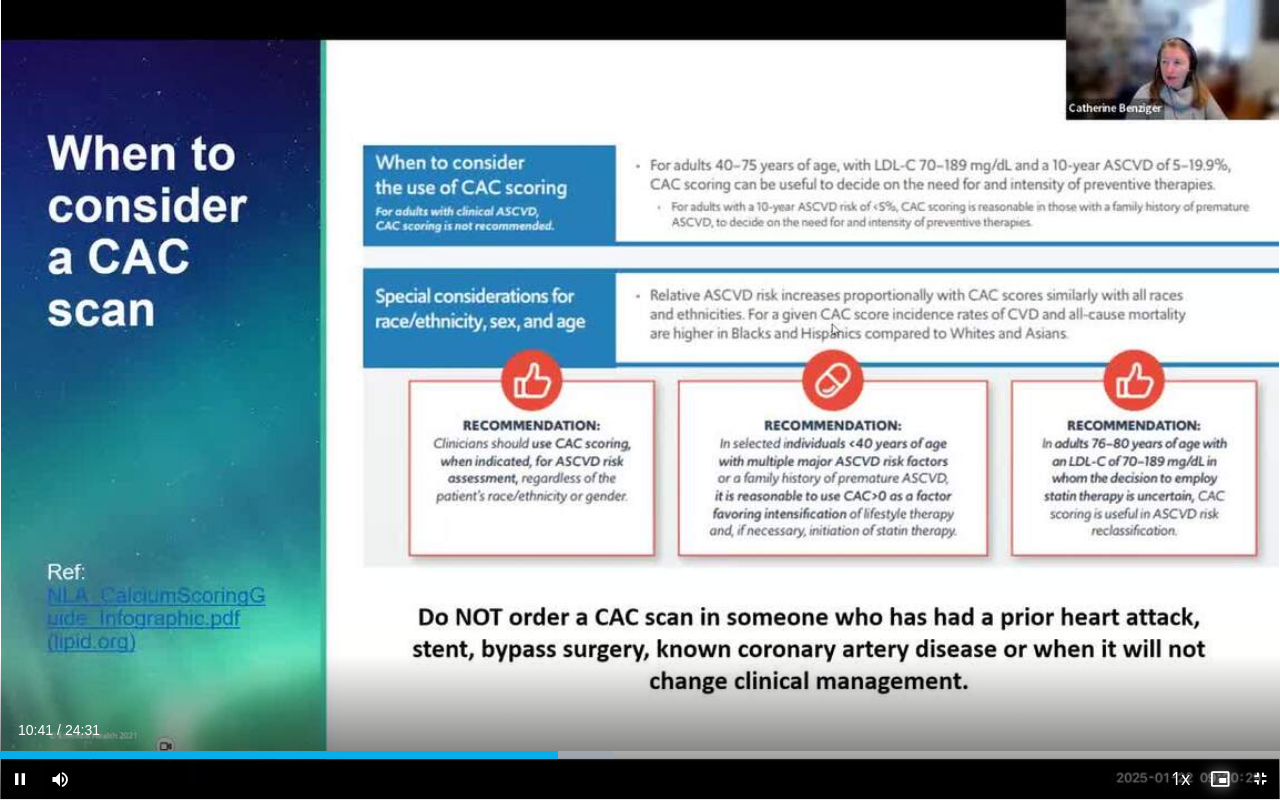 click at bounding box center [1220, 779] 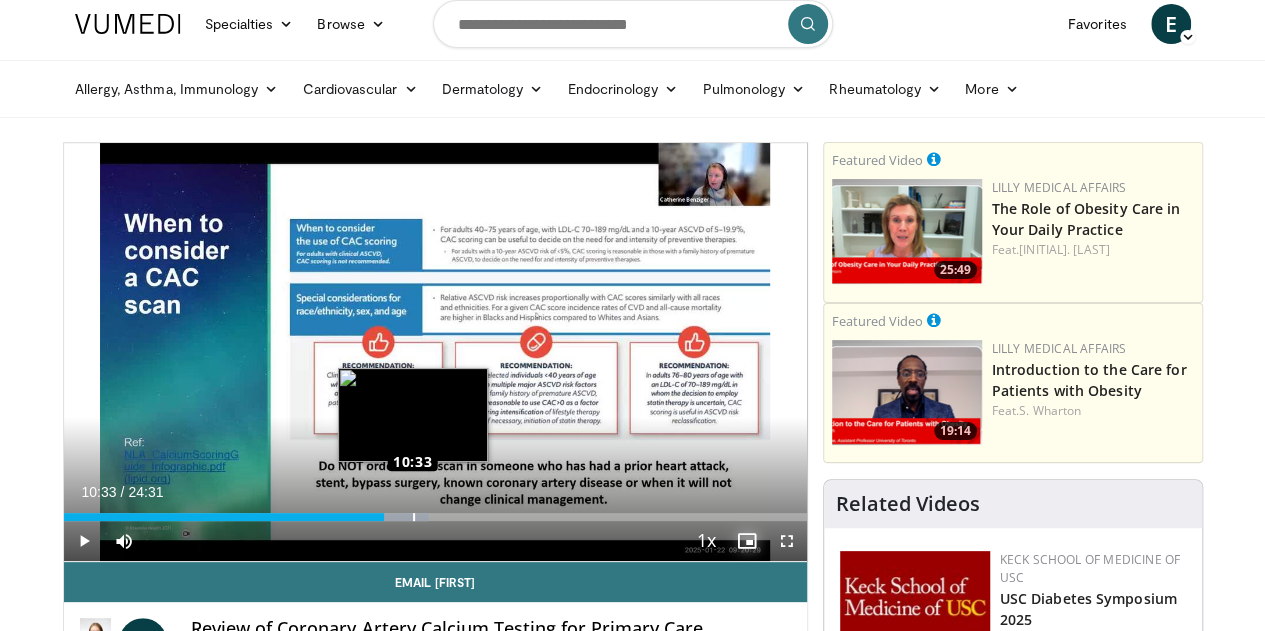 drag, startPoint x: 378, startPoint y: 555, endPoint x: 362, endPoint y: 557, distance: 16.124516 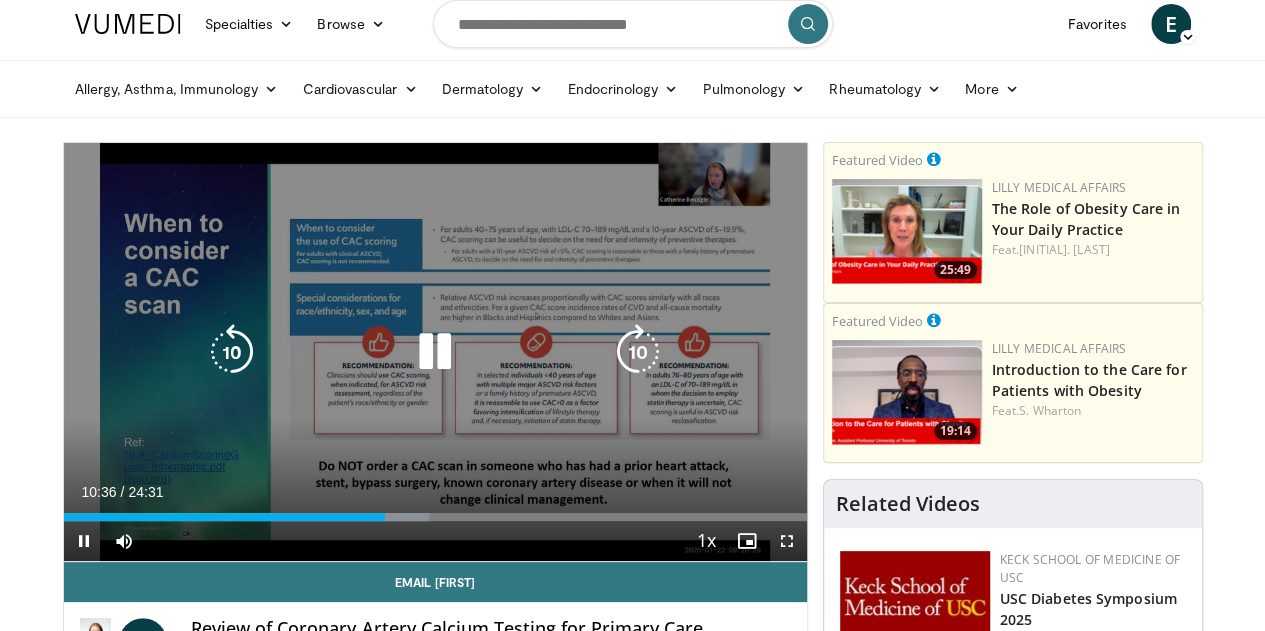 click on "10 seconds
Tap to unmute" at bounding box center [435, 352] 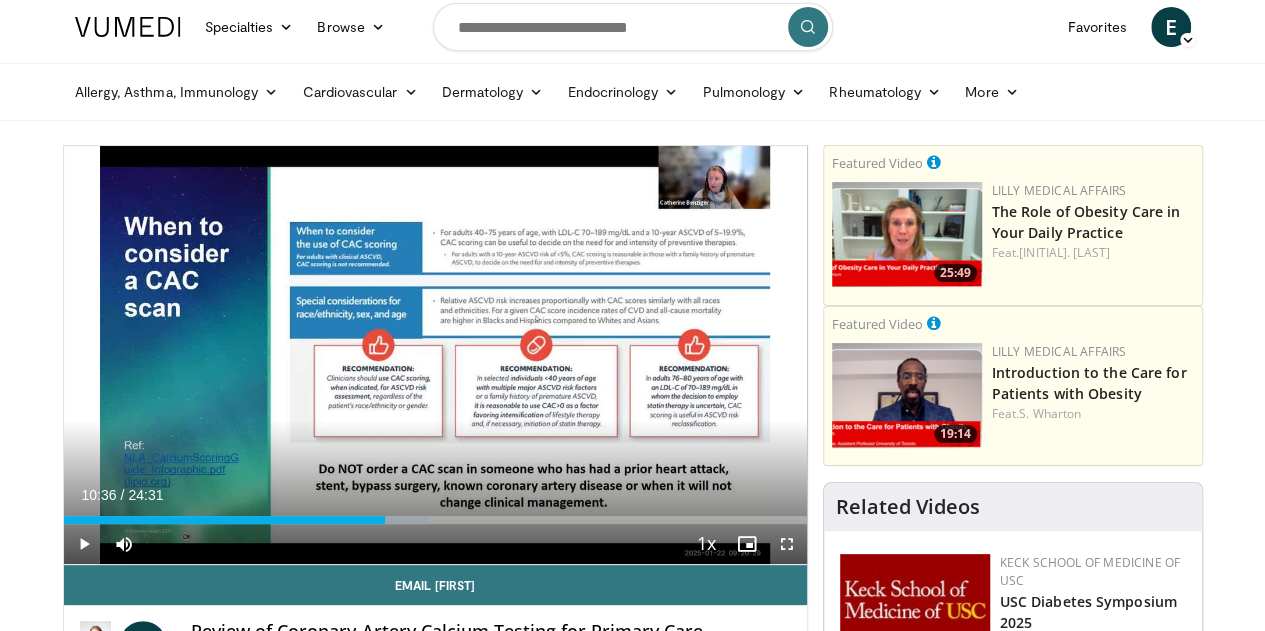 scroll, scrollTop: 3, scrollLeft: 0, axis: vertical 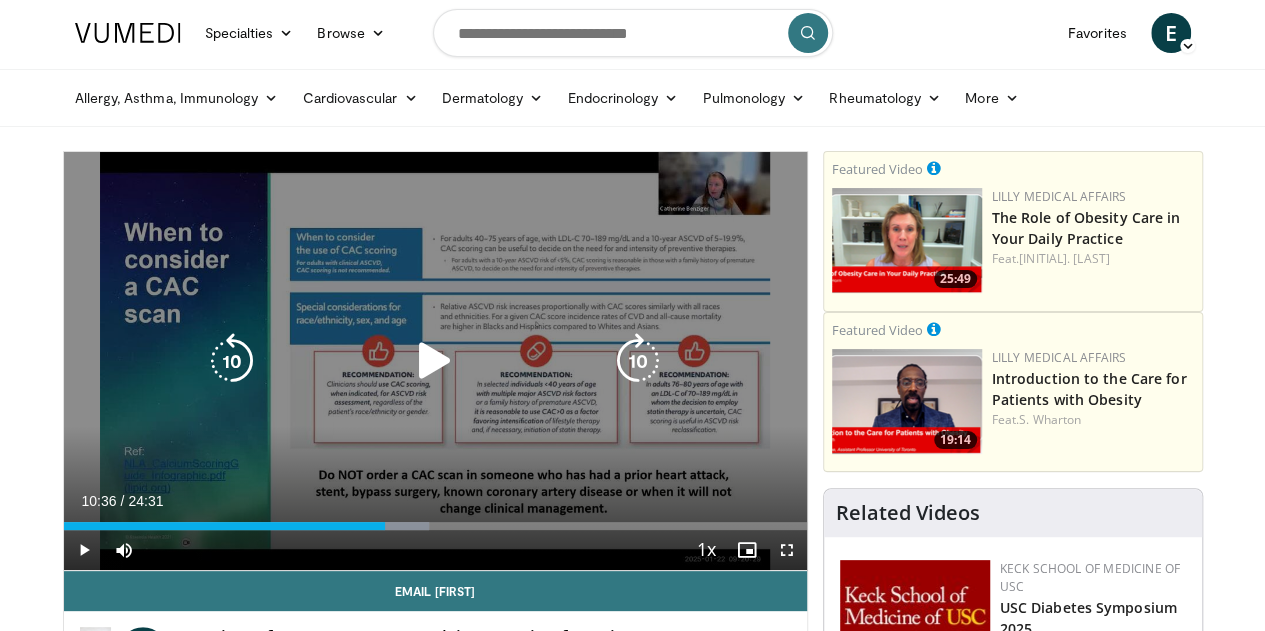 click at bounding box center [435, 361] 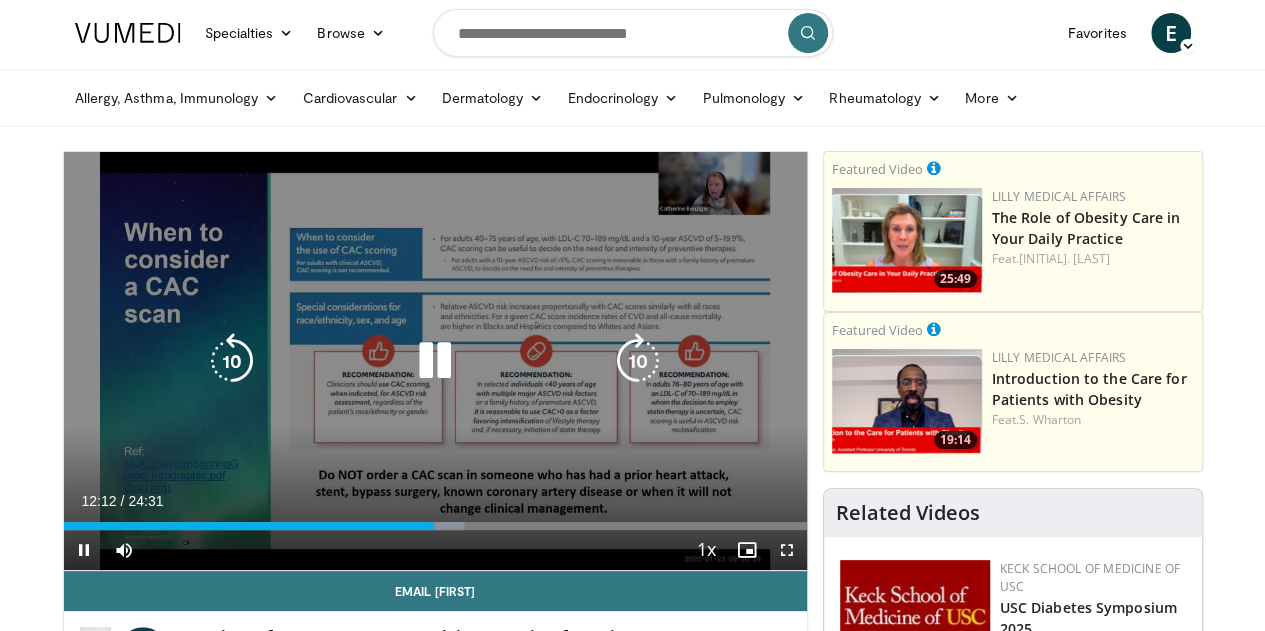 click on "10 seconds
Tap to unmute" at bounding box center [435, 361] 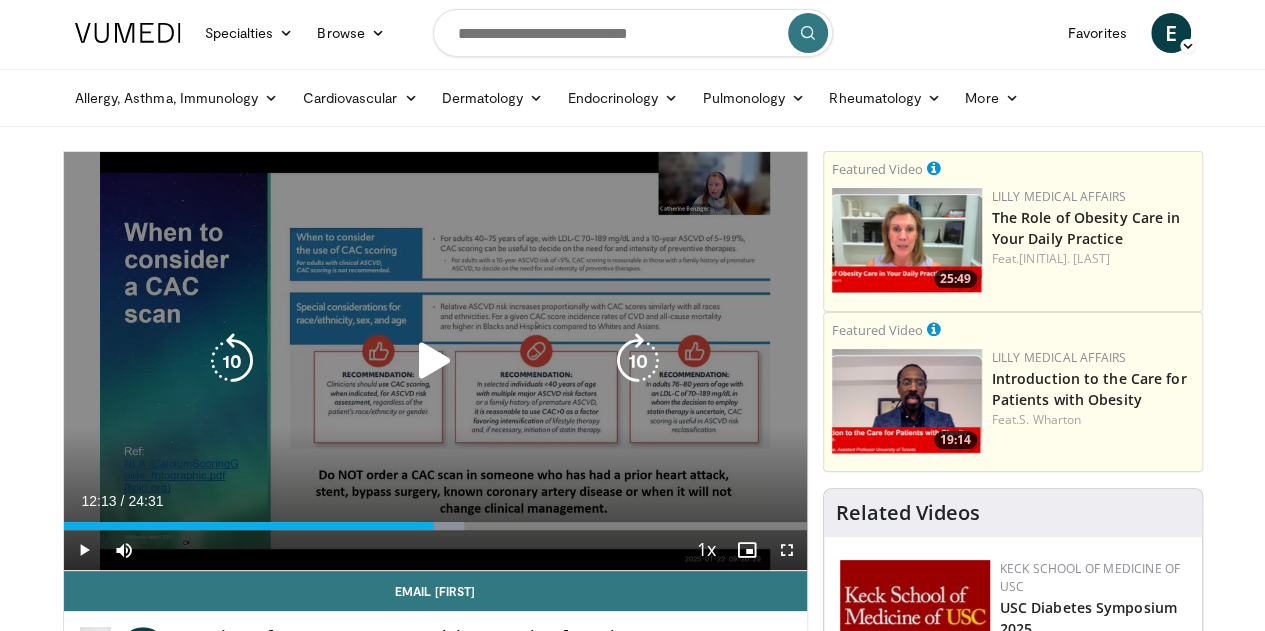 click at bounding box center [435, 361] 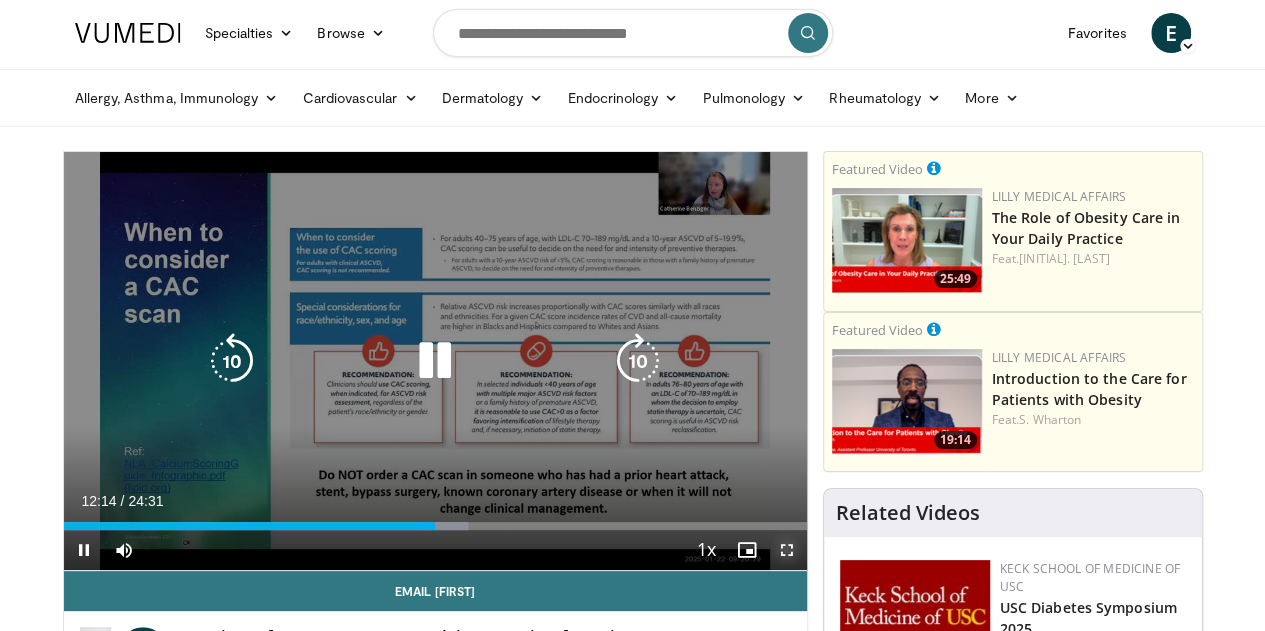 drag, startPoint x: 803, startPoint y: 587, endPoint x: 804, endPoint y: 708, distance: 121.004135 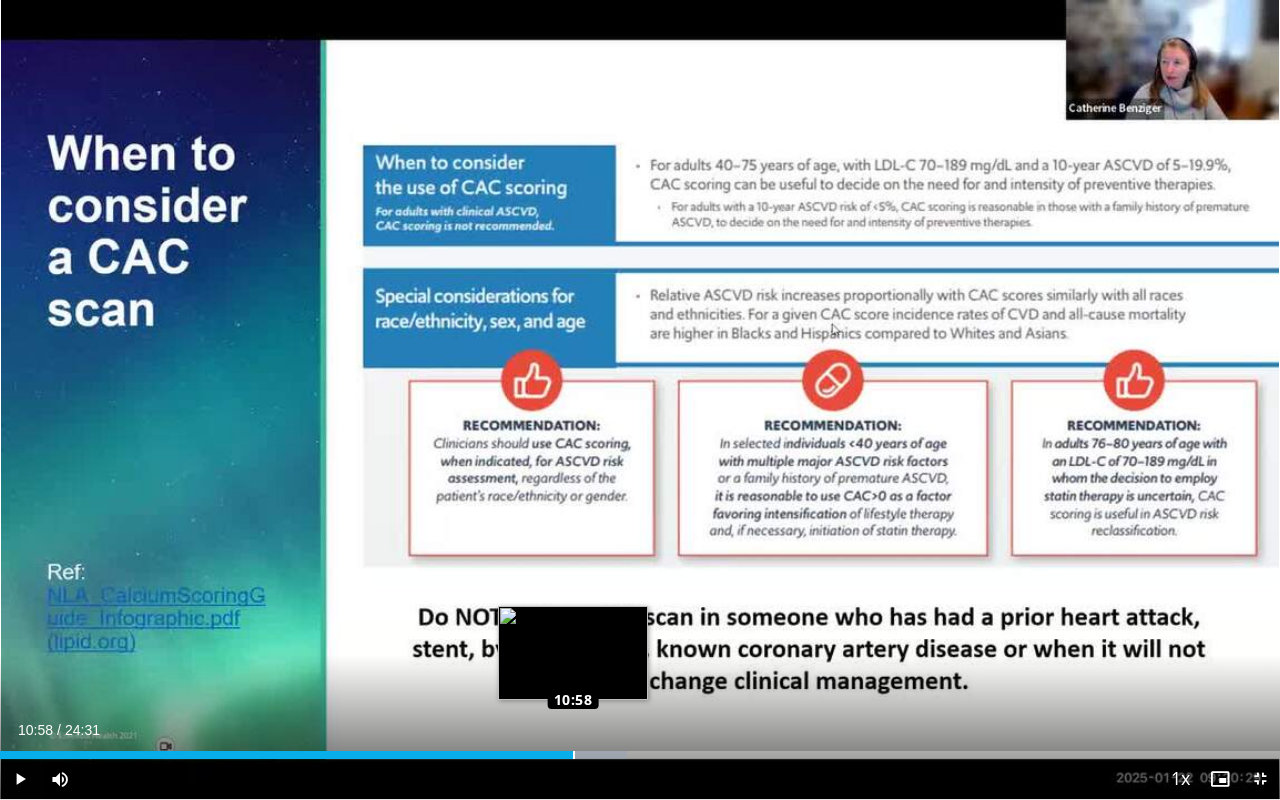 drag, startPoint x: 643, startPoint y: 754, endPoint x: 573, endPoint y: 744, distance: 70.71068 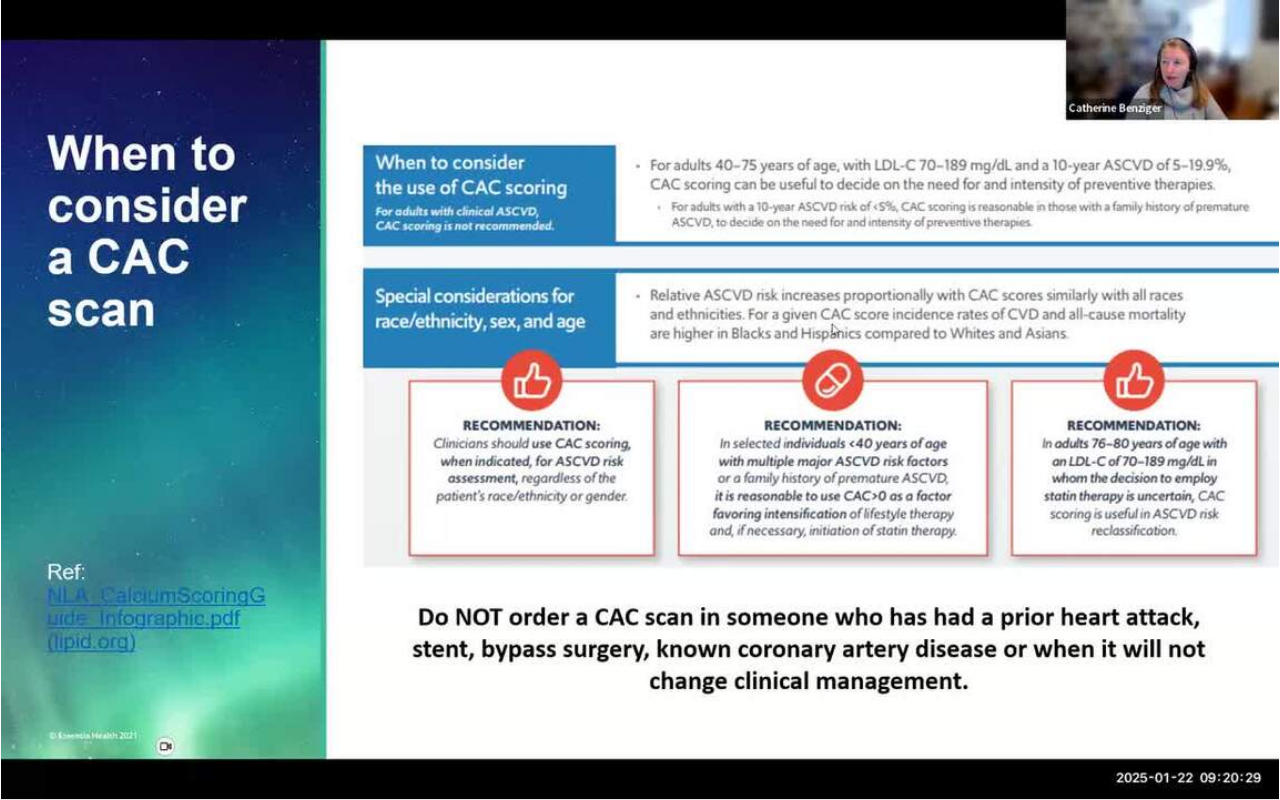 click on "10 seconds
Tap to unmute" at bounding box center [640, 399] 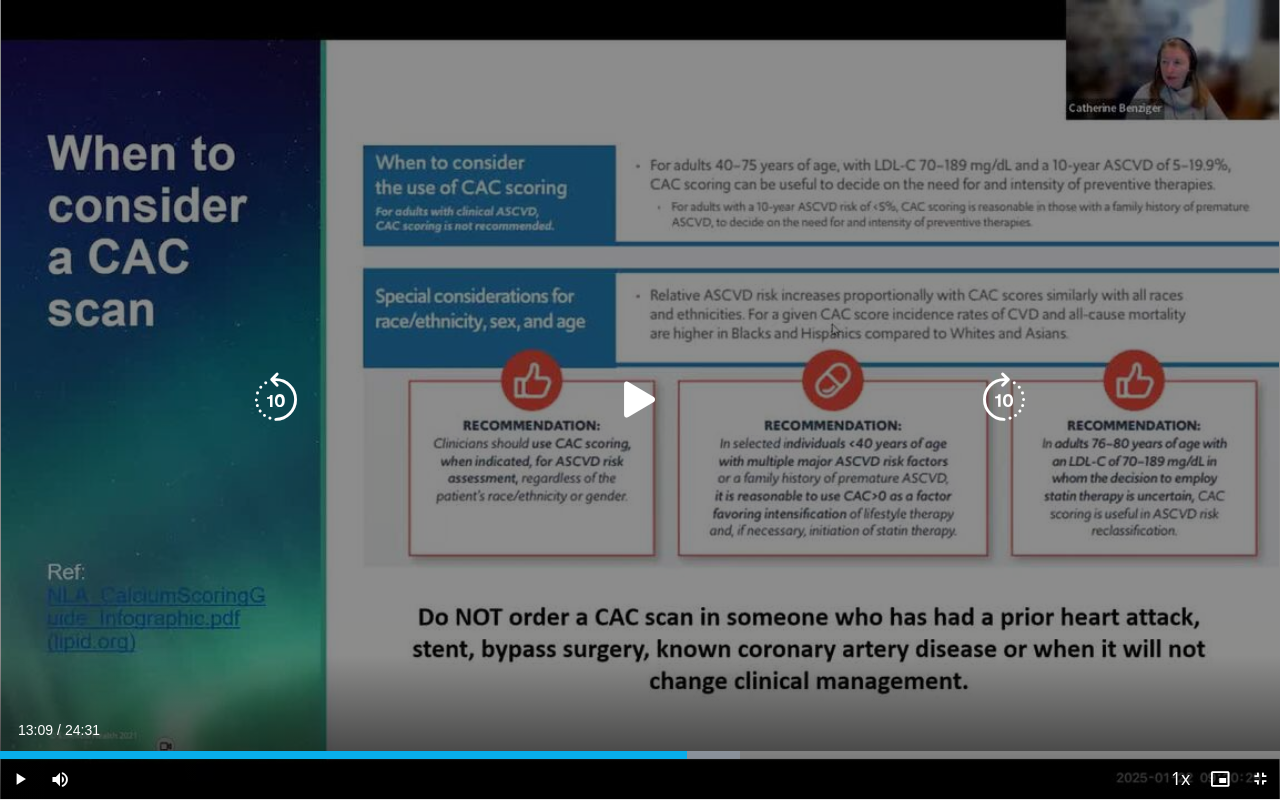 click at bounding box center [640, 400] 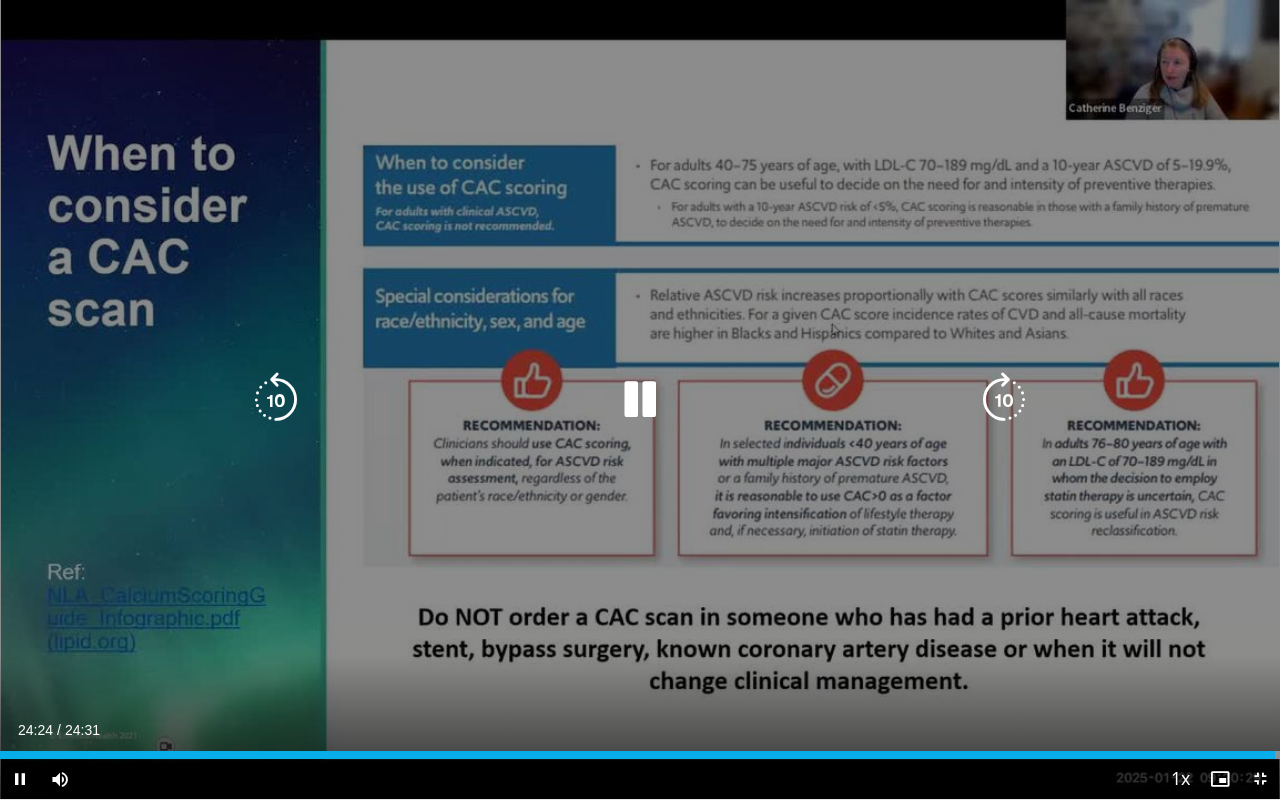 click at bounding box center (640, 400) 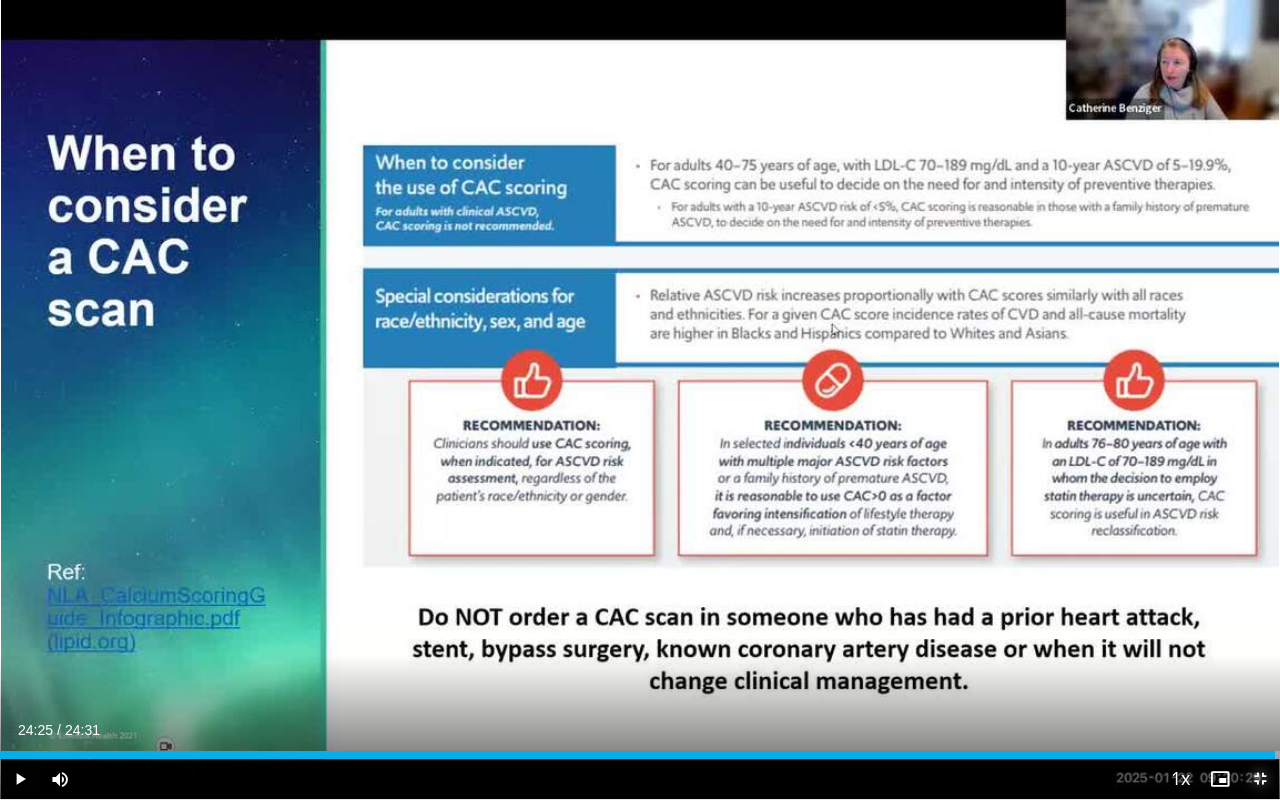 click at bounding box center (1260, 779) 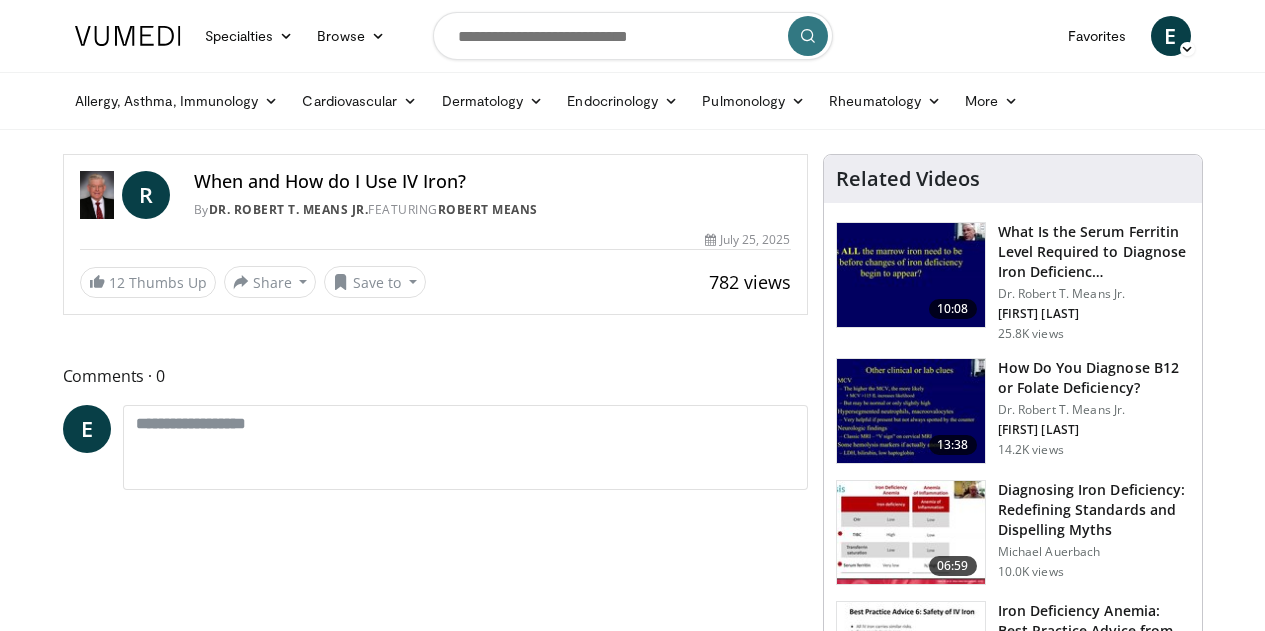 scroll, scrollTop: 0, scrollLeft: 0, axis: both 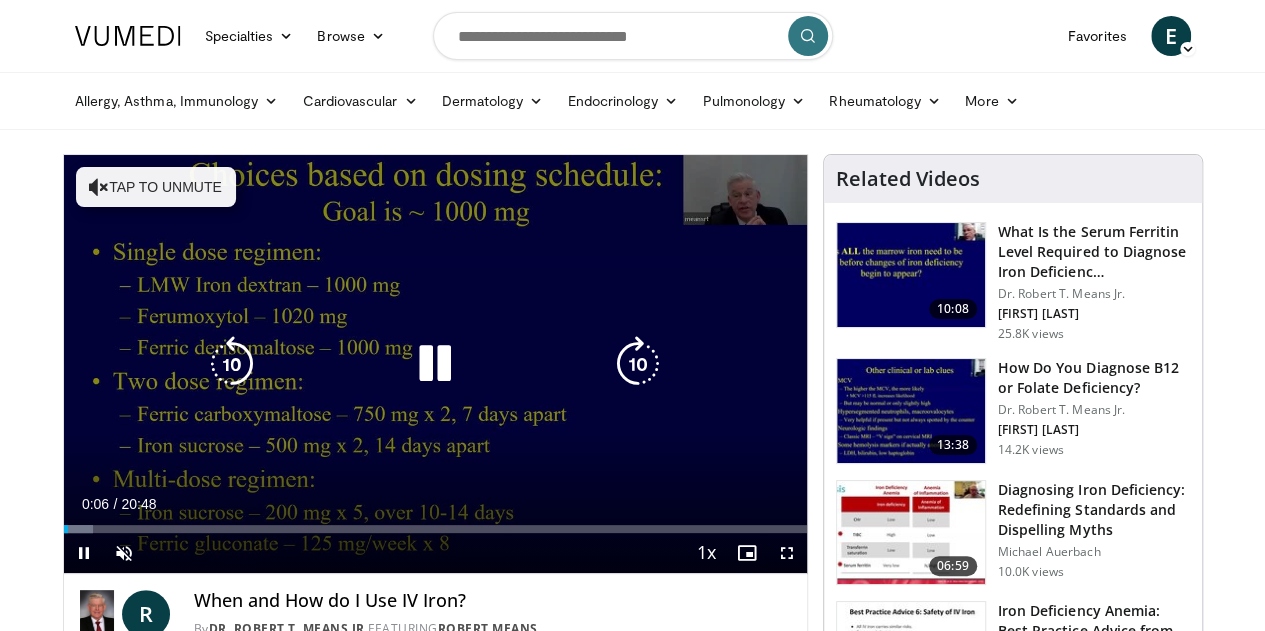 click at bounding box center [435, 364] 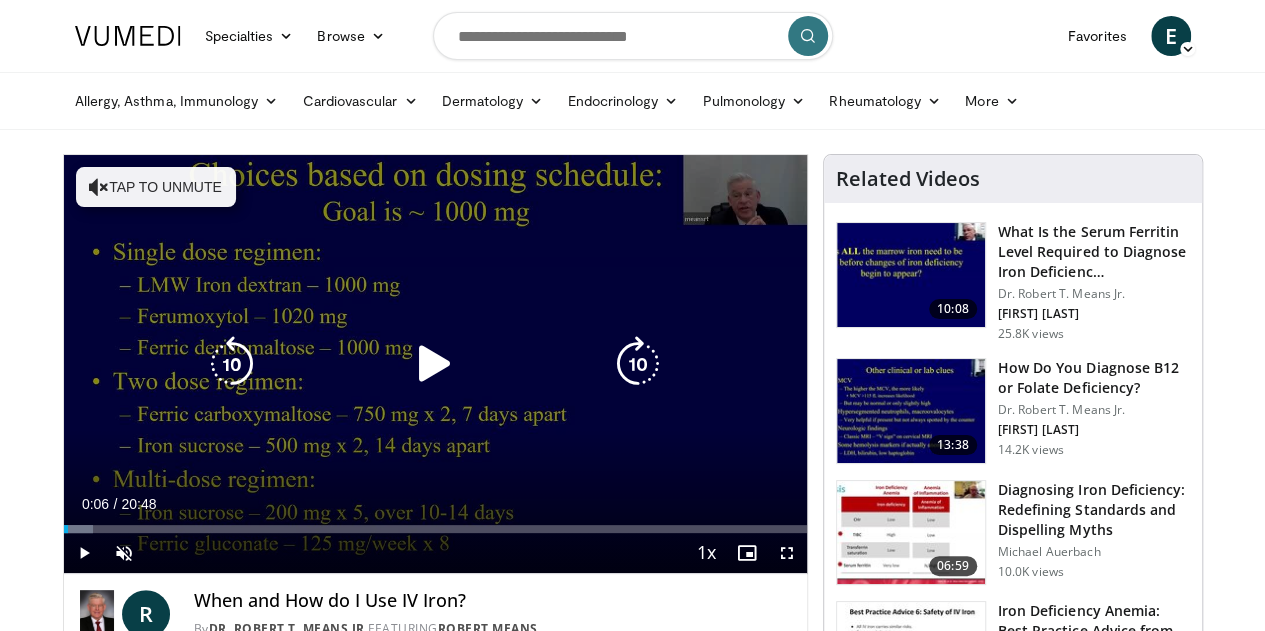 click at bounding box center (435, 364) 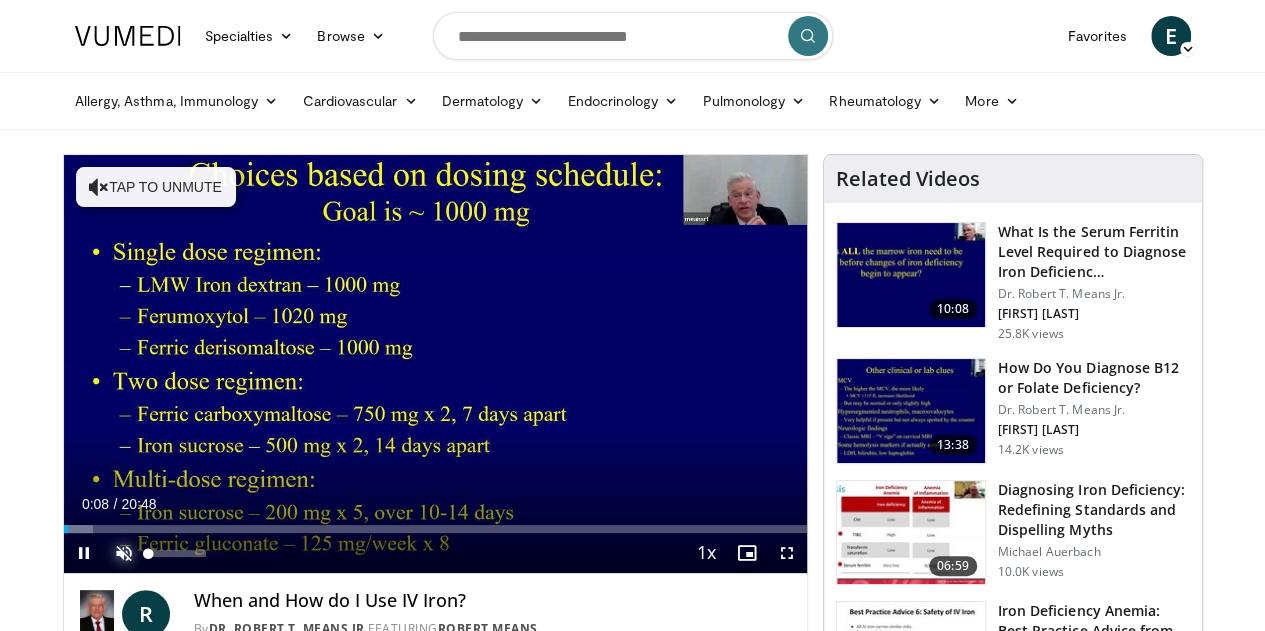 click at bounding box center (124, 553) 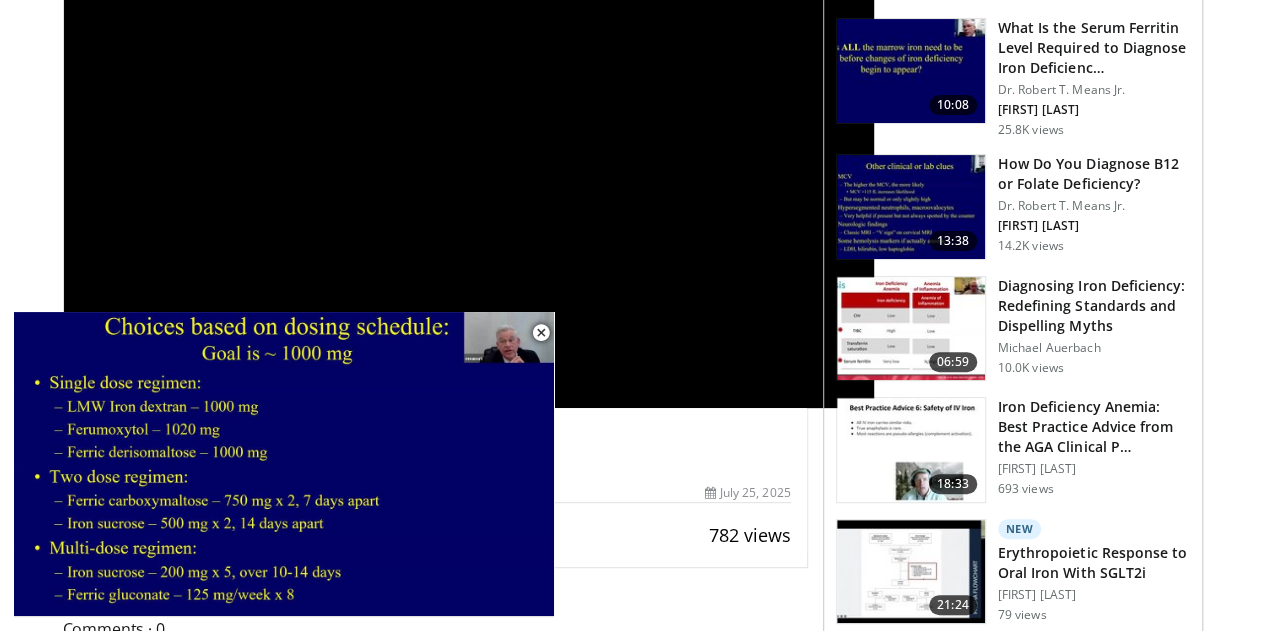scroll, scrollTop: 0, scrollLeft: 0, axis: both 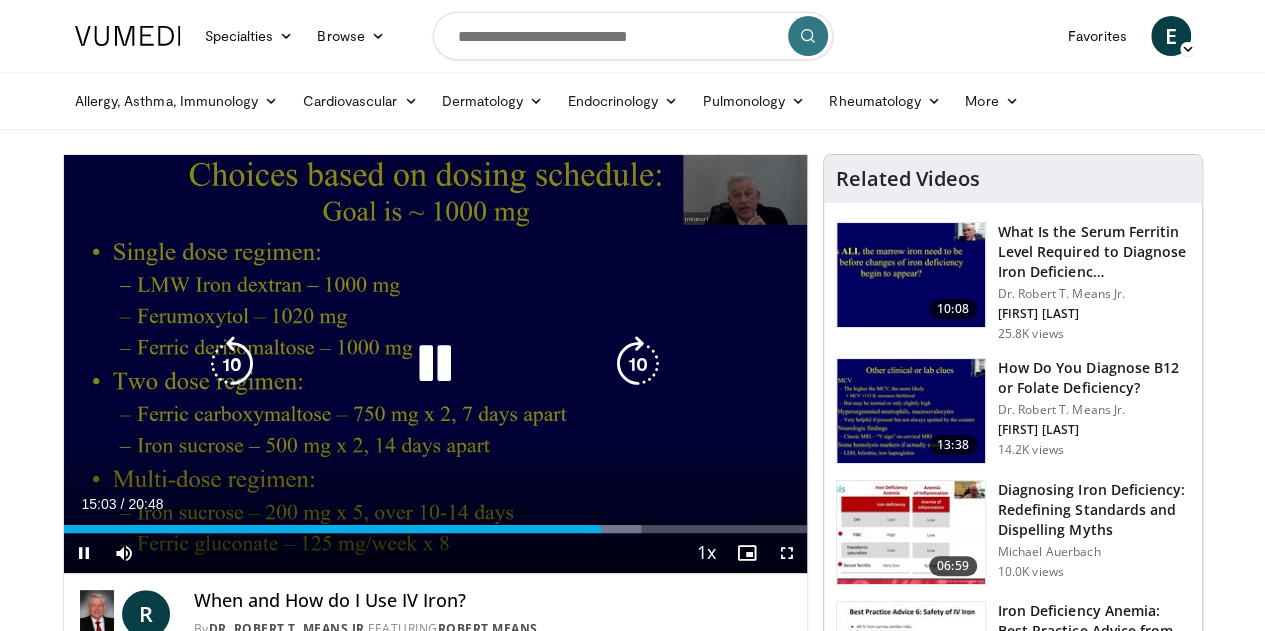 click on "10 seconds
Tap to unmute" at bounding box center (435, 364) 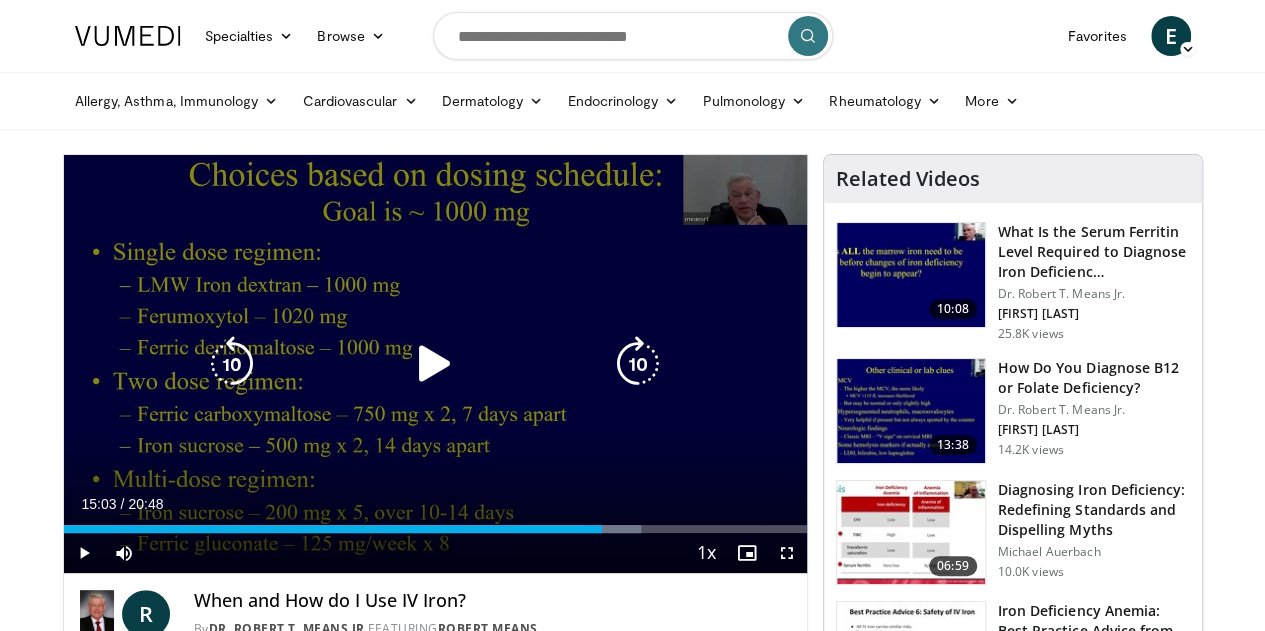 click at bounding box center (435, 364) 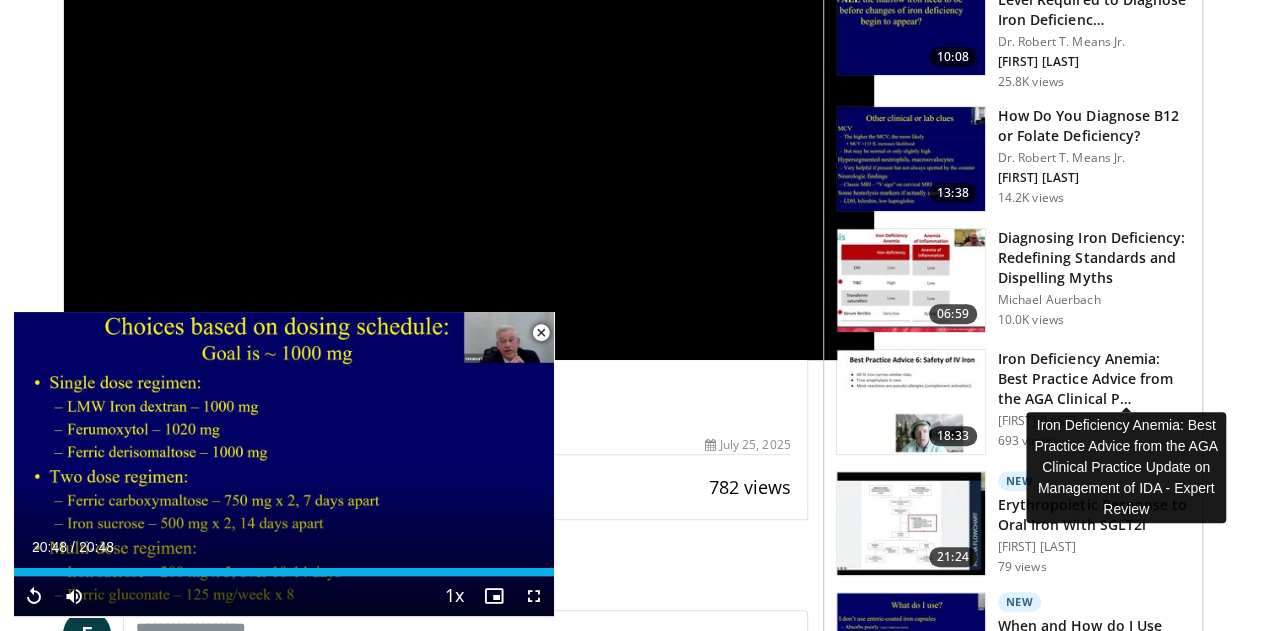 scroll, scrollTop: 300, scrollLeft: 0, axis: vertical 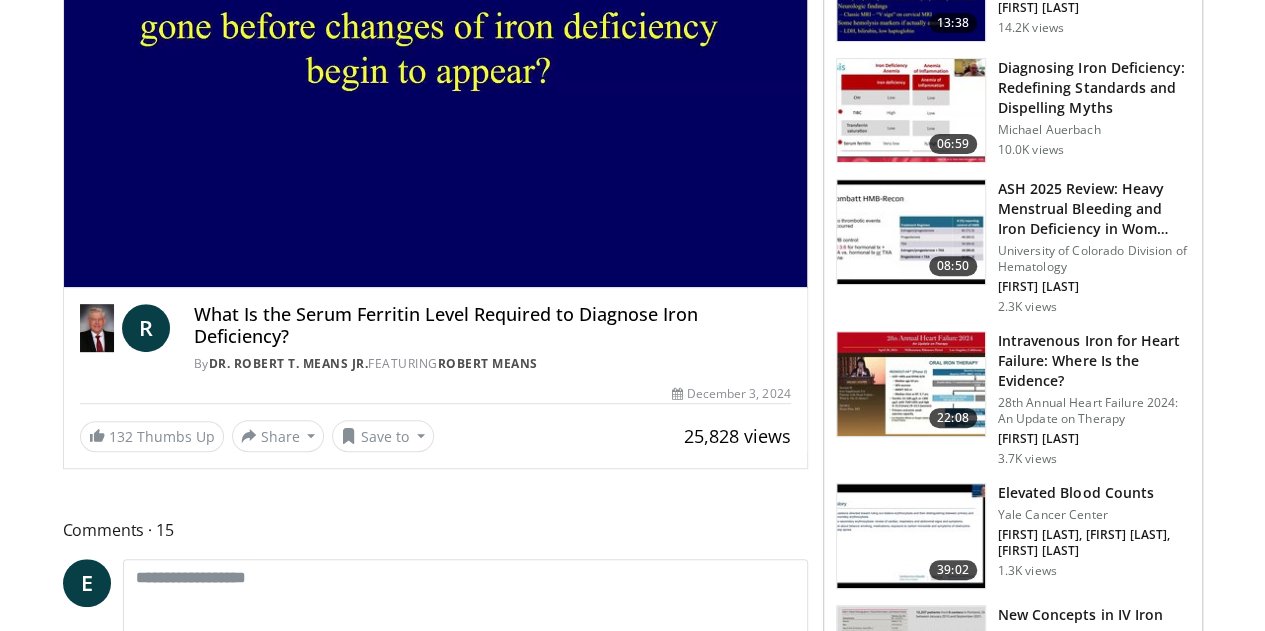 click on "Intravenous Iron for Heart Failure: Where Is the Evidence?" at bounding box center (1094, 361) 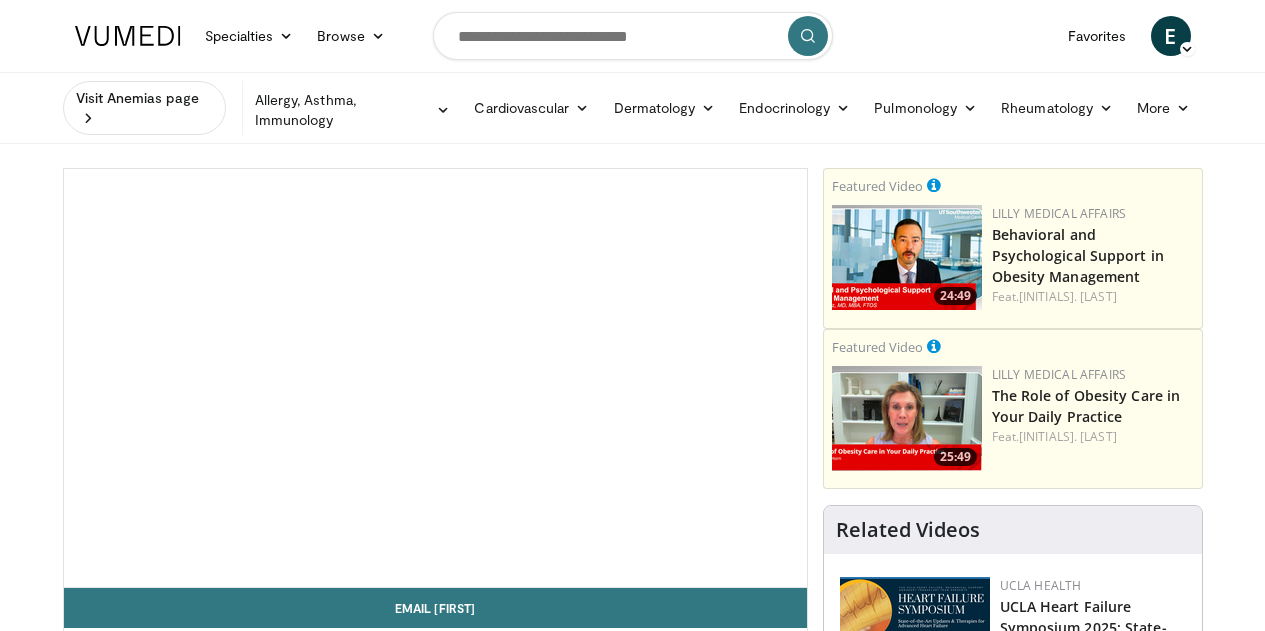 scroll, scrollTop: 0, scrollLeft: 0, axis: both 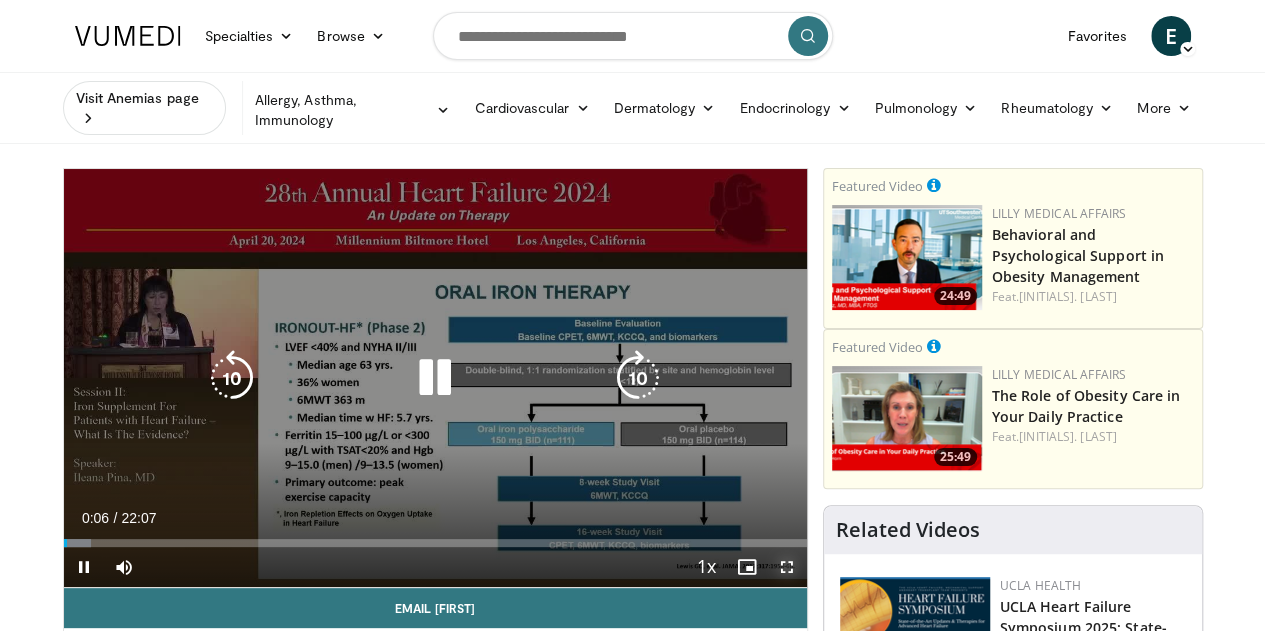 drag, startPoint x: 800, startPoint y: 587, endPoint x: 800, endPoint y: 708, distance: 121 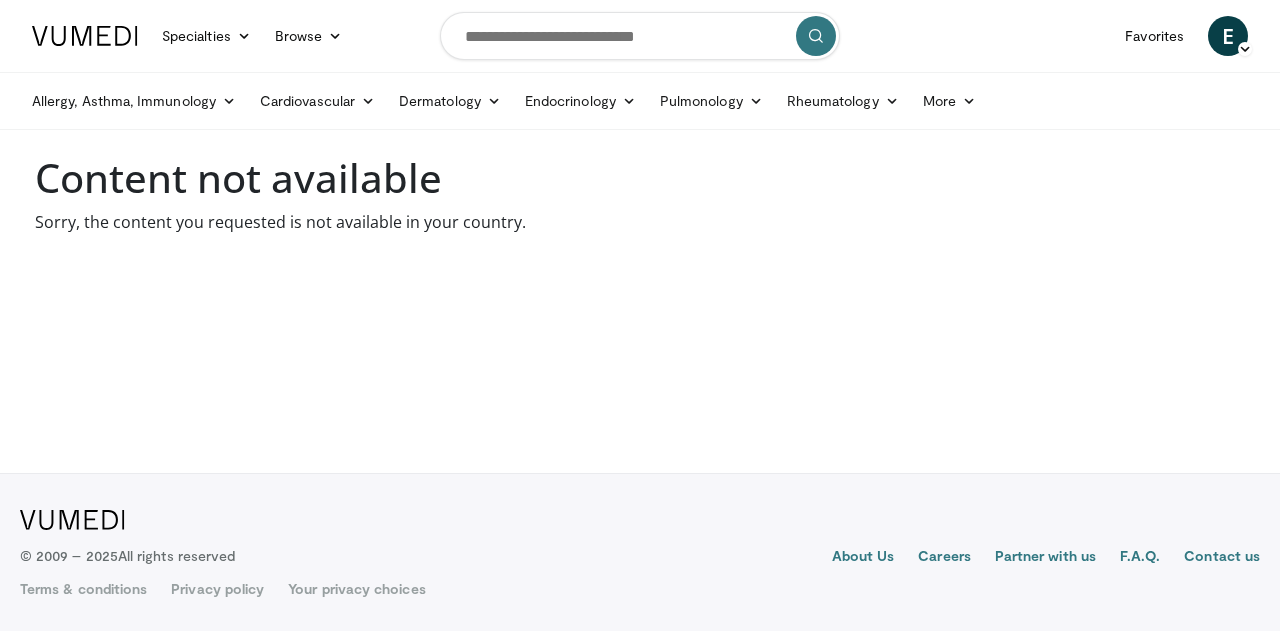 scroll, scrollTop: 0, scrollLeft: 0, axis: both 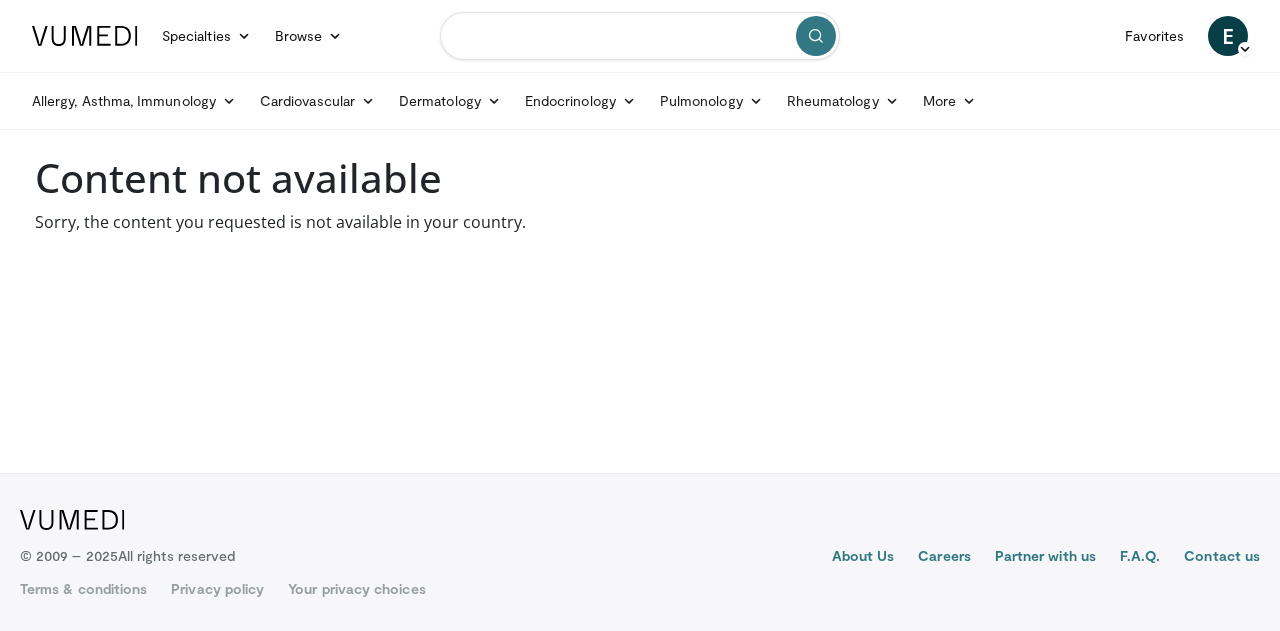 click at bounding box center [640, 36] 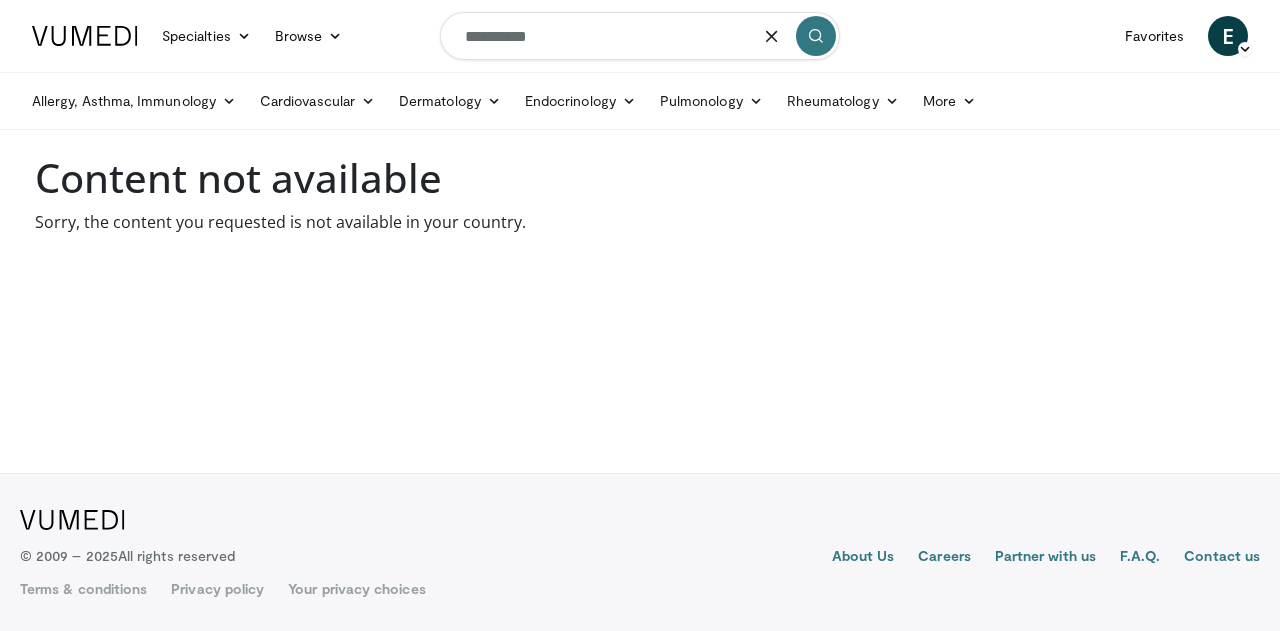 type on "**********" 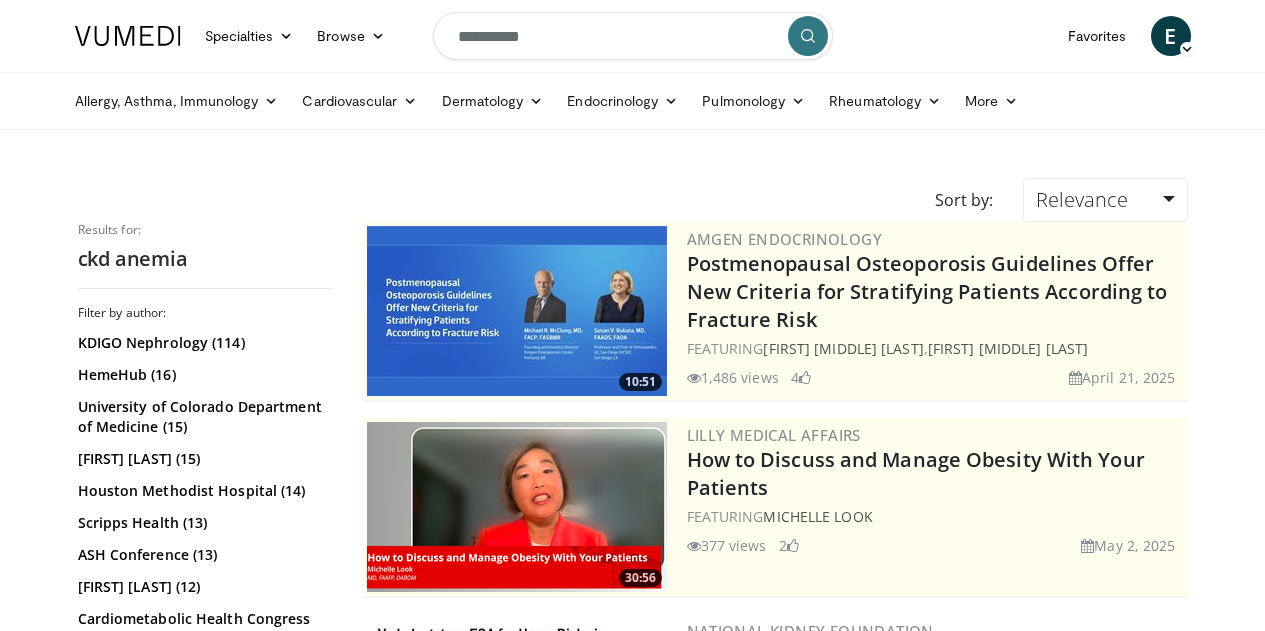 scroll, scrollTop: 0, scrollLeft: 0, axis: both 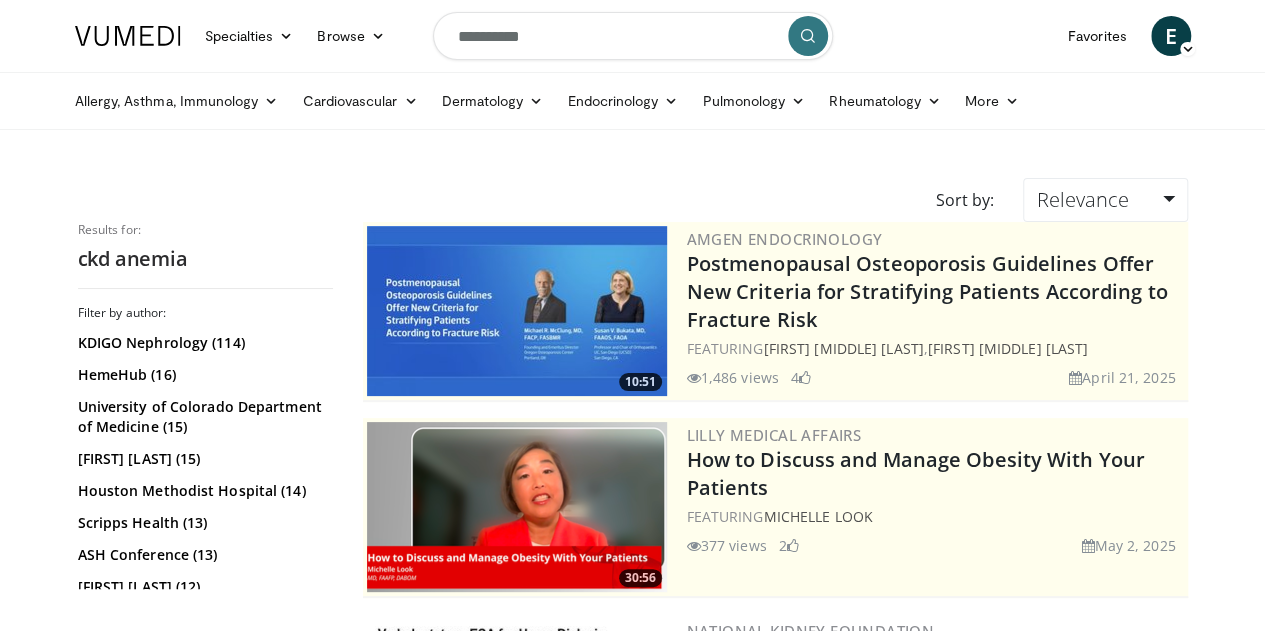 click on "**********" at bounding box center [633, 36] 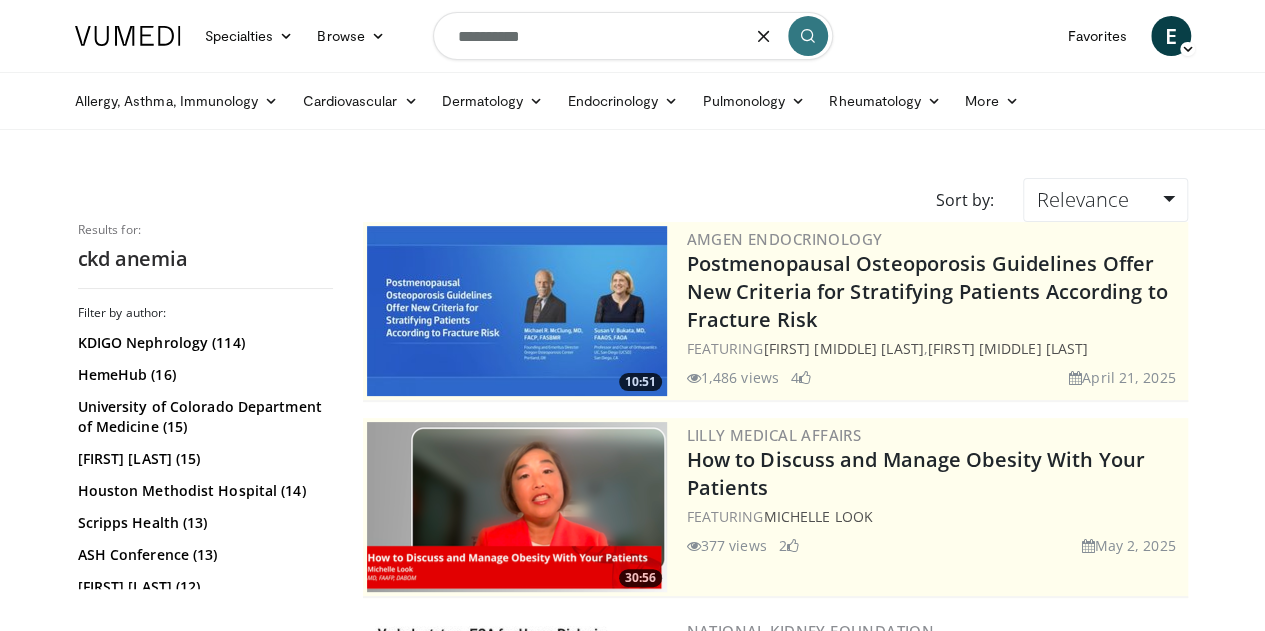 drag, startPoint x: 486, startPoint y: 34, endPoint x: 442, endPoint y: 28, distance: 44.407207 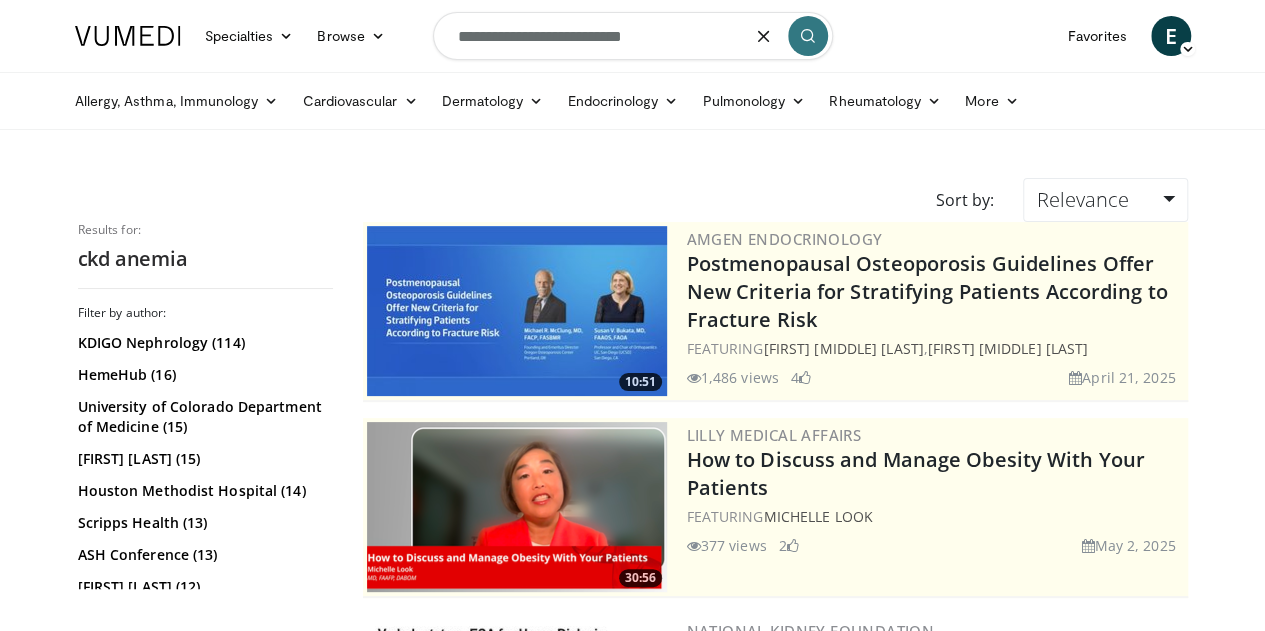 type on "**********" 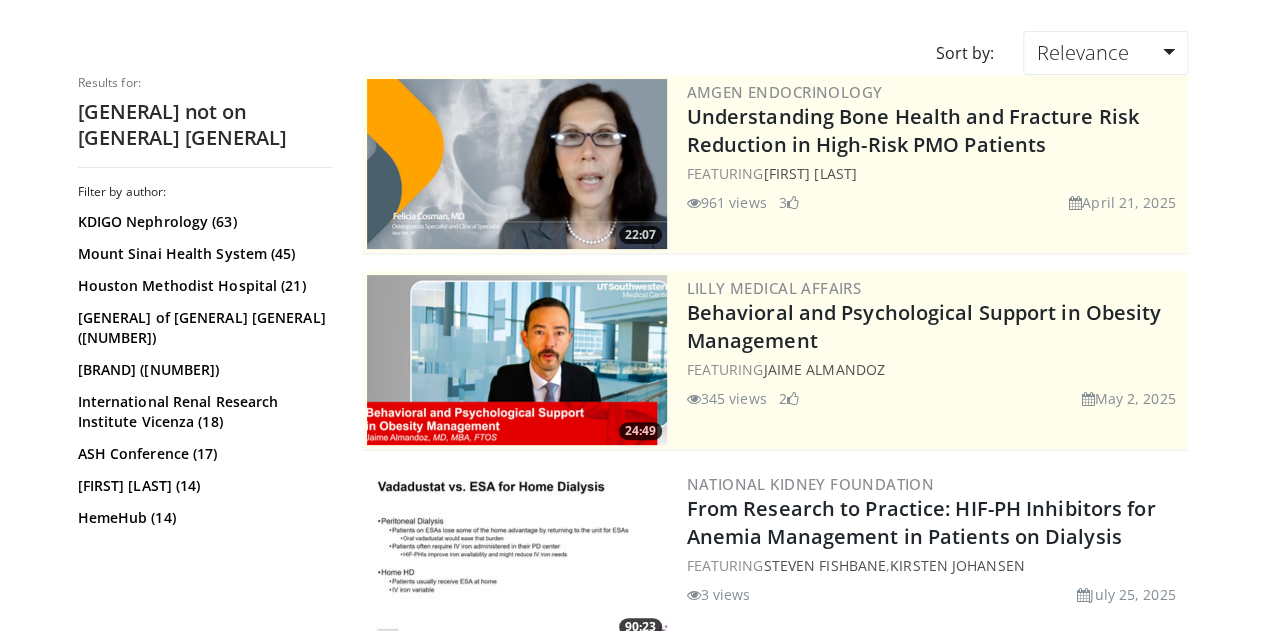 scroll, scrollTop: 0, scrollLeft: 0, axis: both 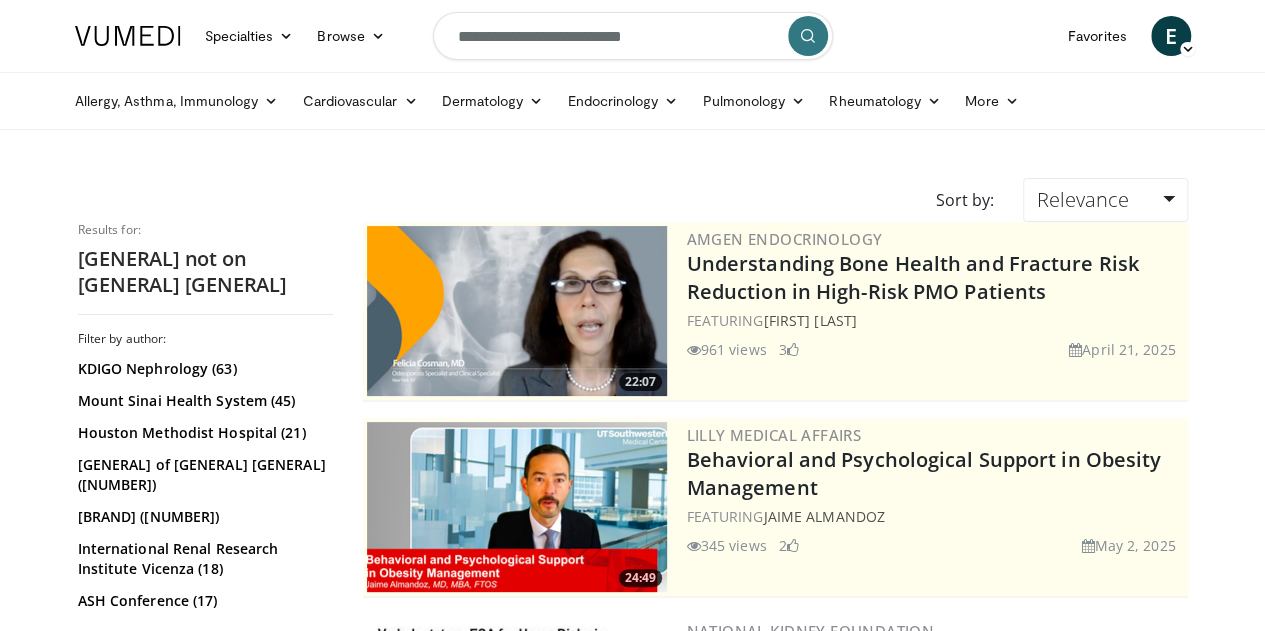 click on "**********" at bounding box center [633, 36] 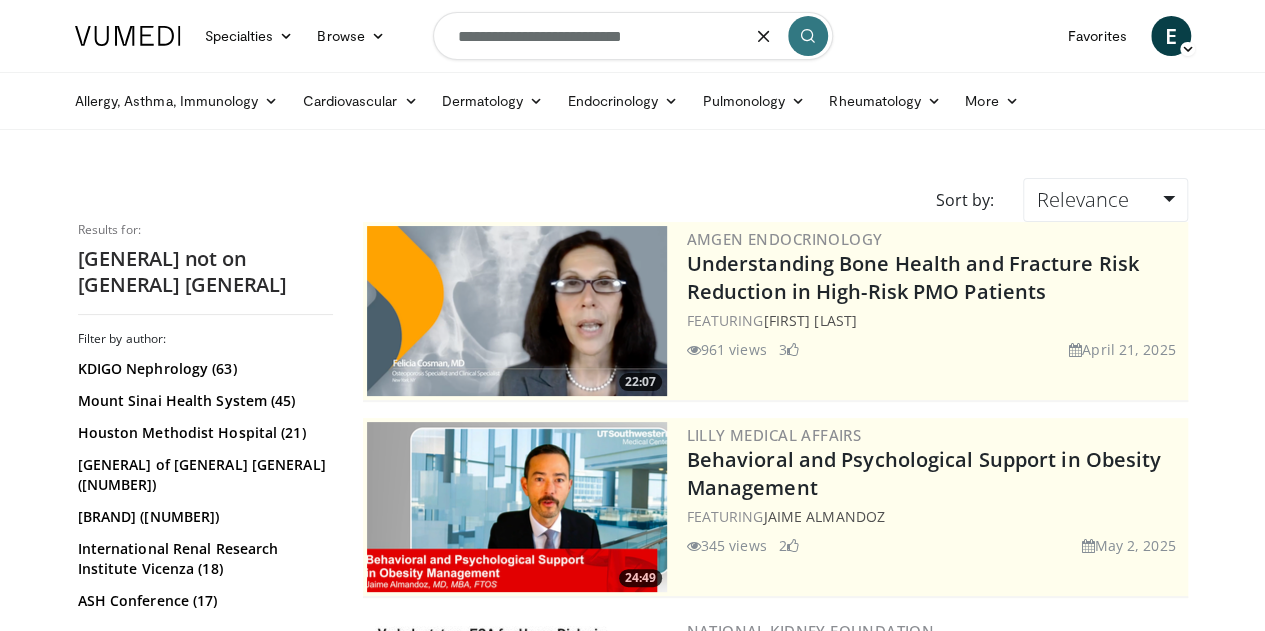 drag, startPoint x: 496, startPoint y: 37, endPoint x: 597, endPoint y: 41, distance: 101.07918 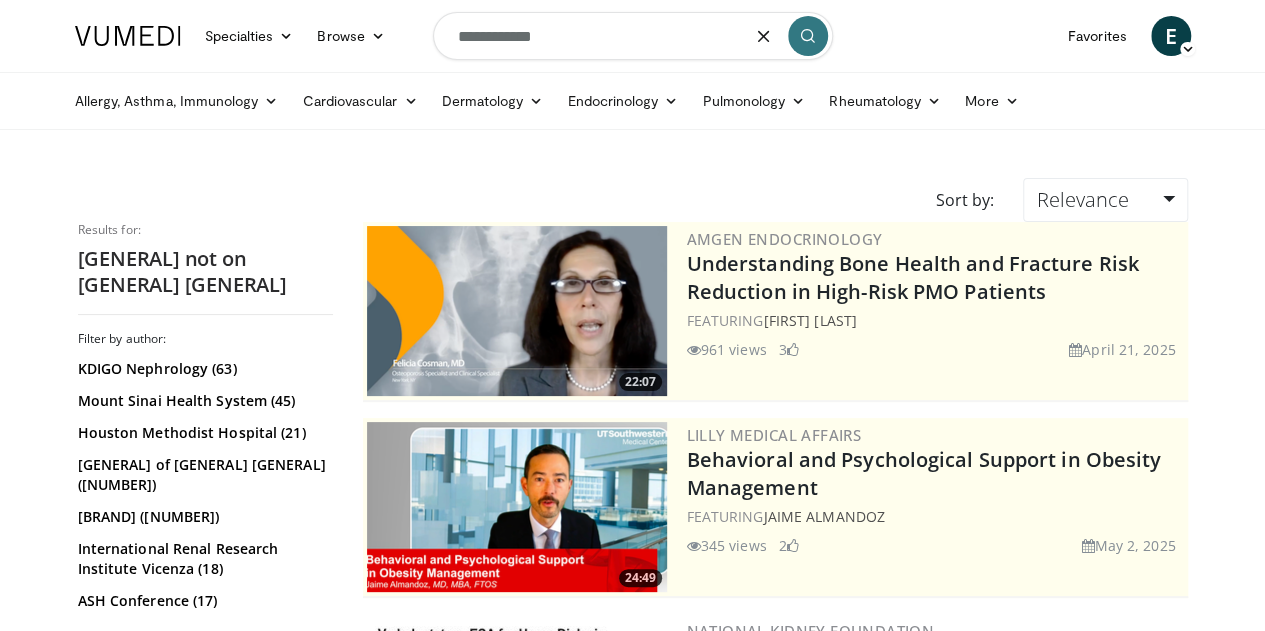 type on "**********" 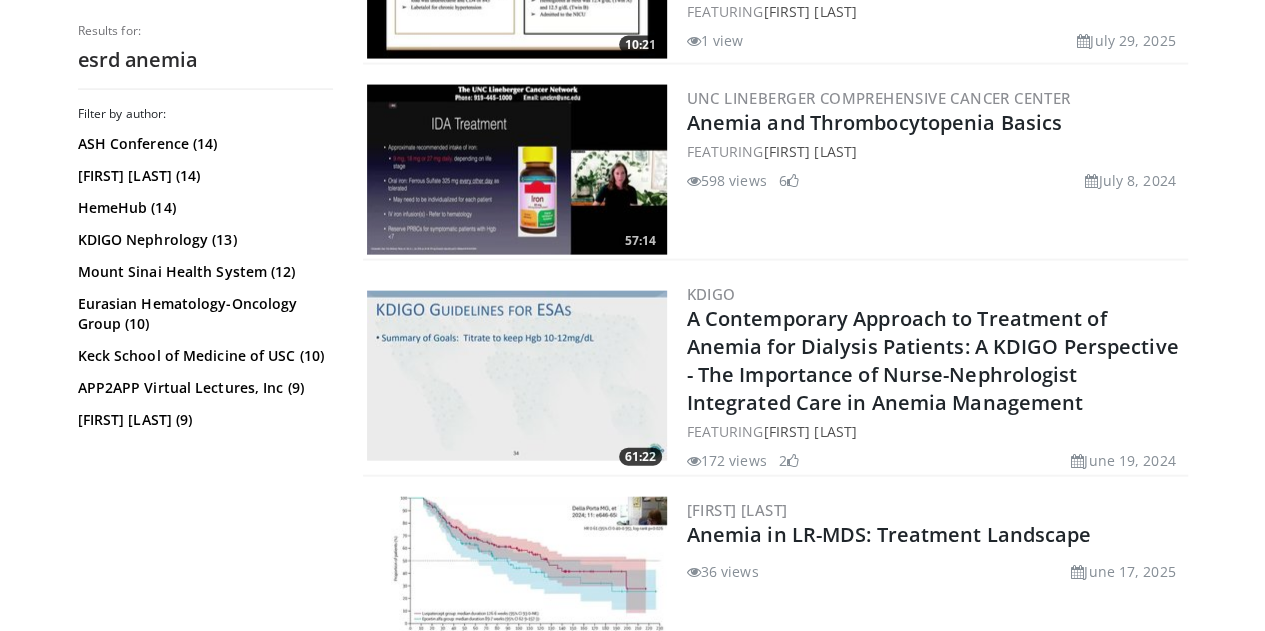 scroll, scrollTop: 2100, scrollLeft: 0, axis: vertical 